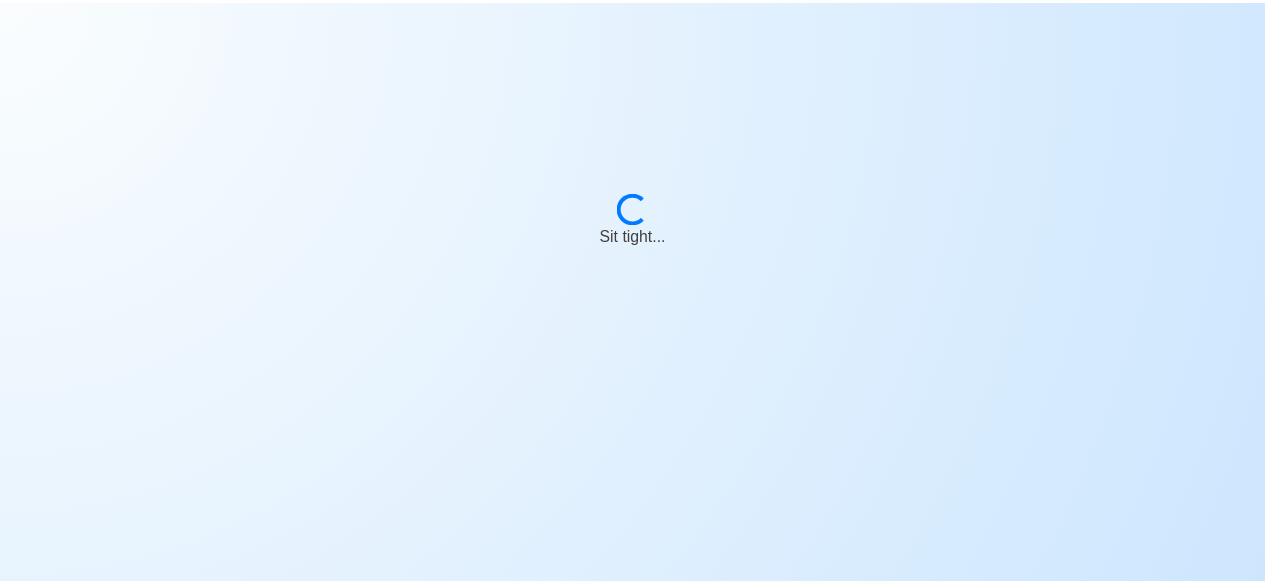 scroll, scrollTop: 0, scrollLeft: 0, axis: both 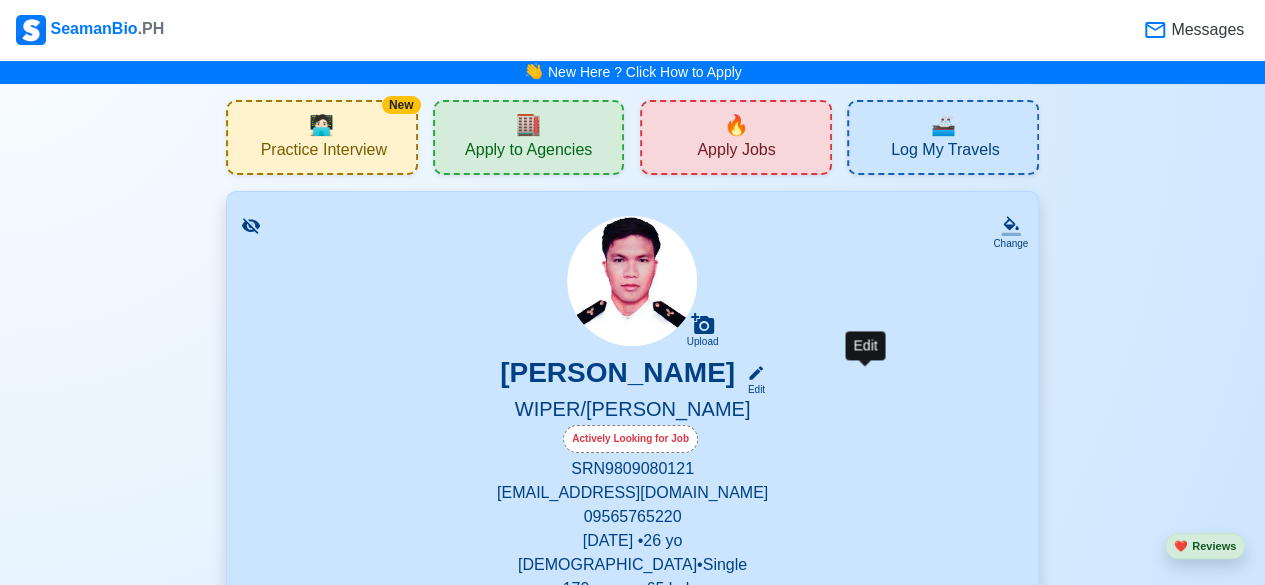 click on "Edit" at bounding box center (752, 389) 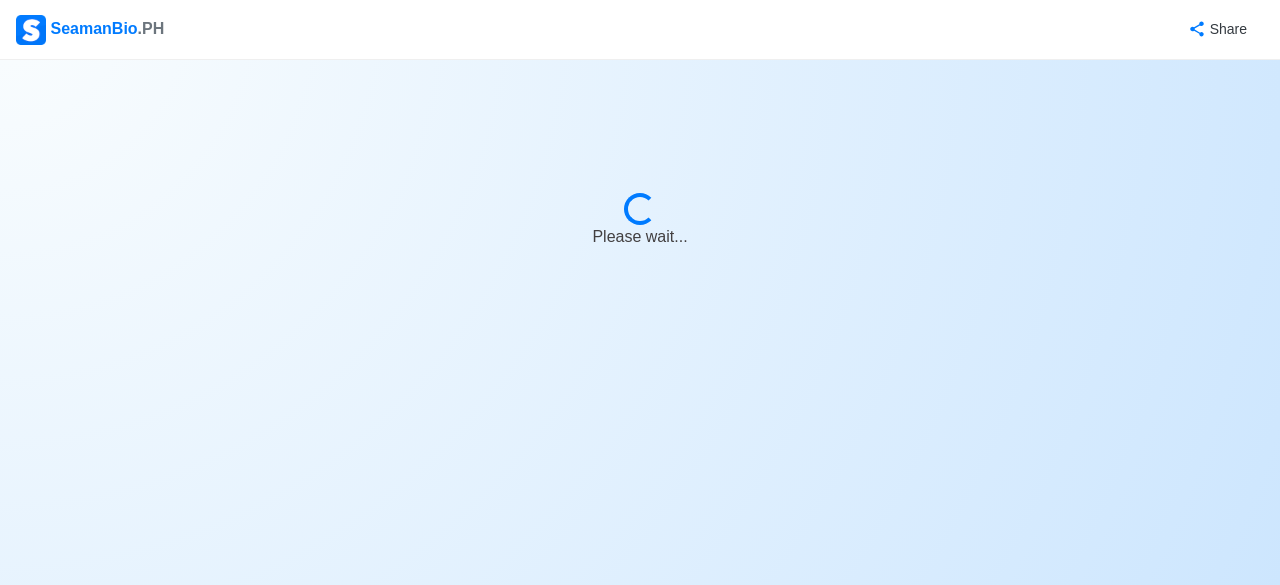 select on "Actively Looking for Job" 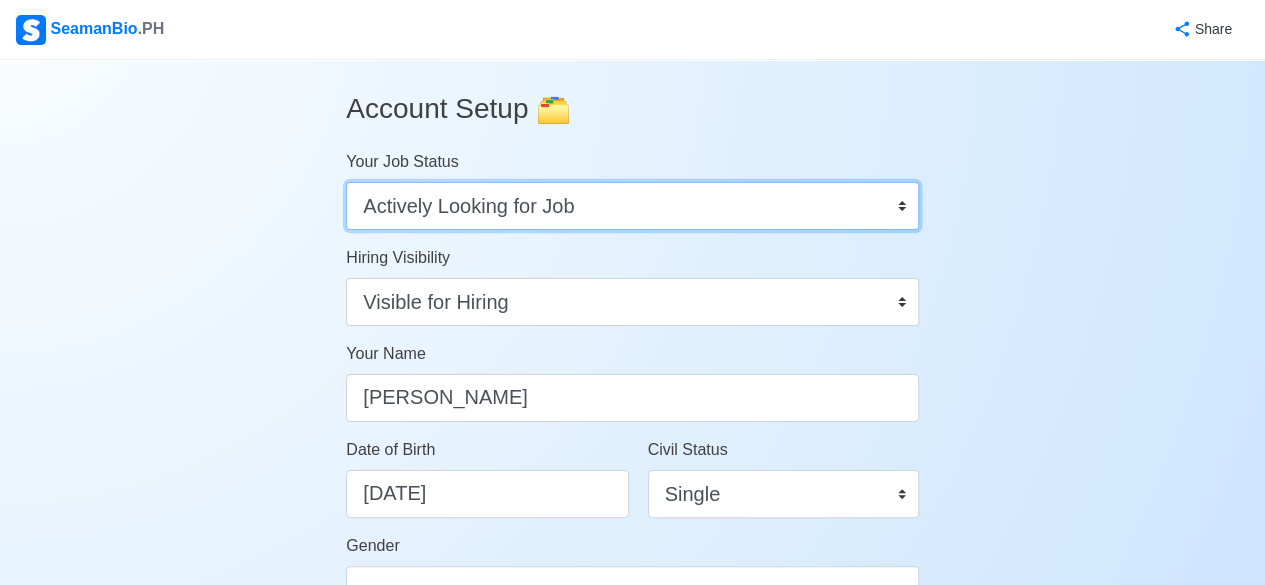 click on "Onboard Actively Looking for Job Not Looking for Job" at bounding box center (632, 206) 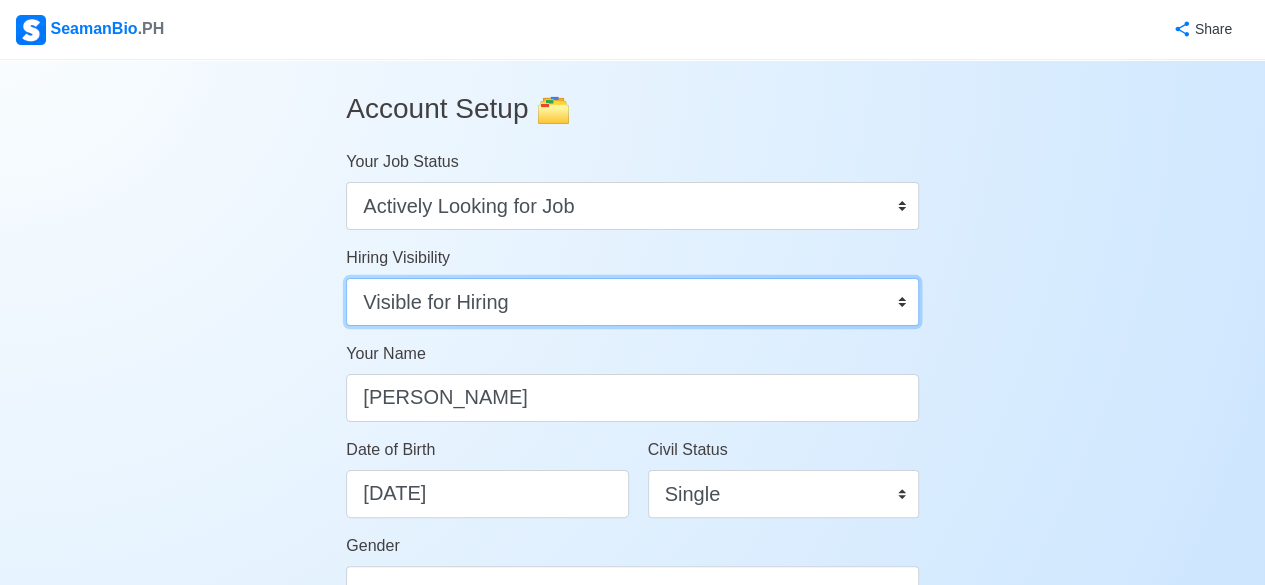 click on "Visible for Hiring Not Visible for Hiring" at bounding box center (632, 302) 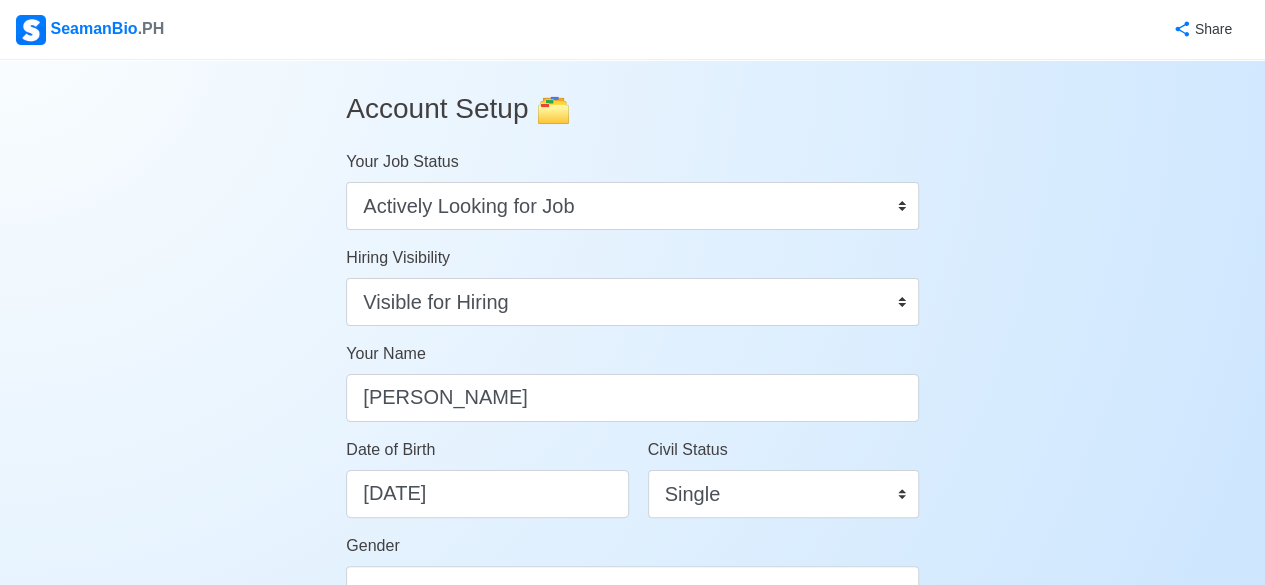 click on "Account Setup   🗂️ Your Job Status Onboard Actively Looking for Job Not Looking for Job Hiring Visibility Visible for Hiring Not Visible for Hiring Your Name Jomarie Orqueza Cantallopez Date of Birth     09/08/1998 Civil Status Single Married Widowed Separated Gender Male Female Height (cm) 170 cm Weight (kg) 65 kg Phone Number 09565765220 🔔 Make sure your phone number is contactable. When you apply & got shortlisted, agencies will contact you. Address Brgy. Sulong Alimodian, Iloilo Country Afghanistan Åland Islands Albania Algeria American Samoa Andorra Angola Anguilla Antarctica Antigua and Barbuda Argentina Armenia Aruba Australia Austria Azerbaijan Bahamas Bahrain Bangladesh Barbados Belarus Belgium Belize Benin Bermuda Bhutan Bolivia, Plurinational State of Bonaire, Sint Eustatius and Saba Bosnia and Herzegovina Botswana Bouvet Island Brazil British Indian Ocean Territory Brunei Darussalam Bulgaria Burkina Faso Burundi Cabo Verde Cambodia Cameroon Canada Cayman Islands Chad Chile China Congo" at bounding box center (632, 972) 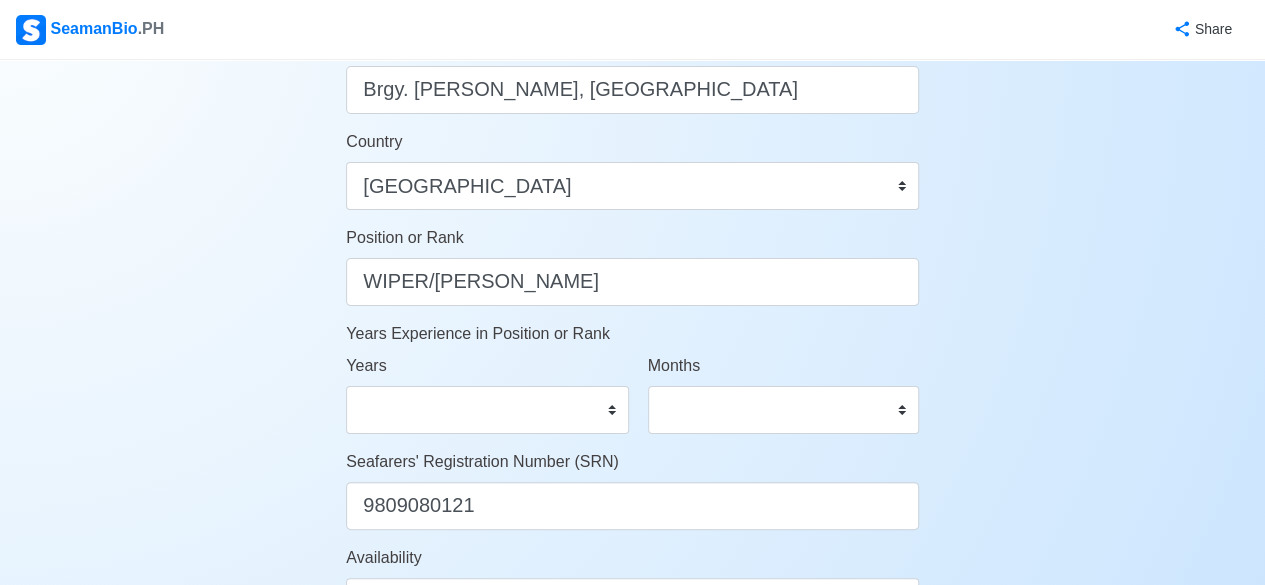 scroll, scrollTop: 848, scrollLeft: 0, axis: vertical 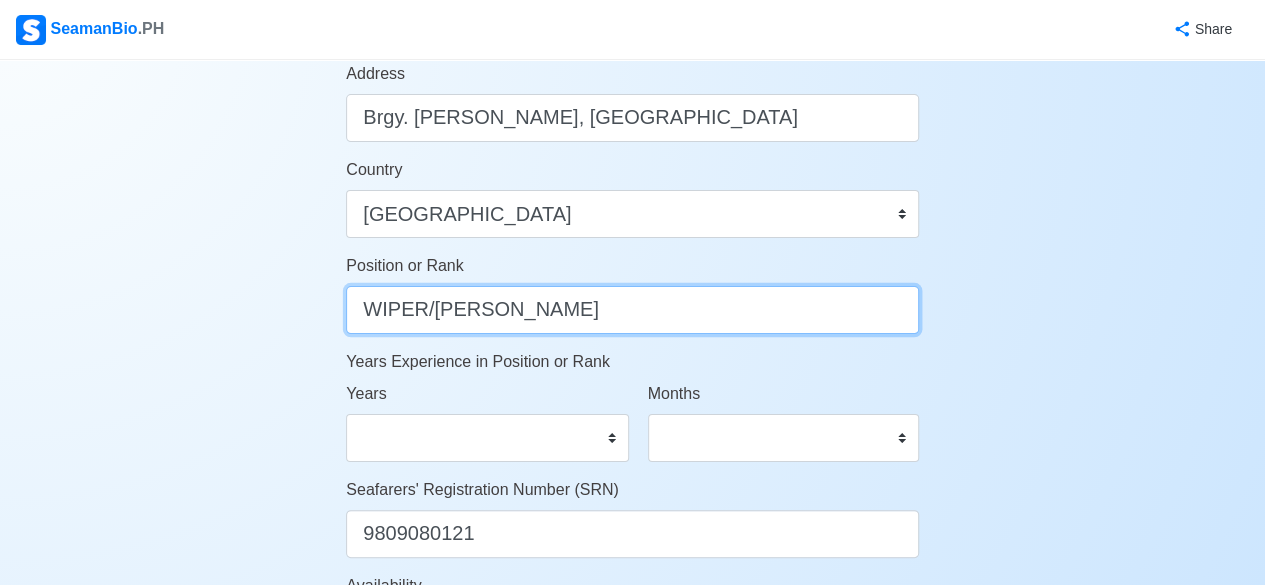 click on "WIPER/MESSMAN" at bounding box center (632, 310) 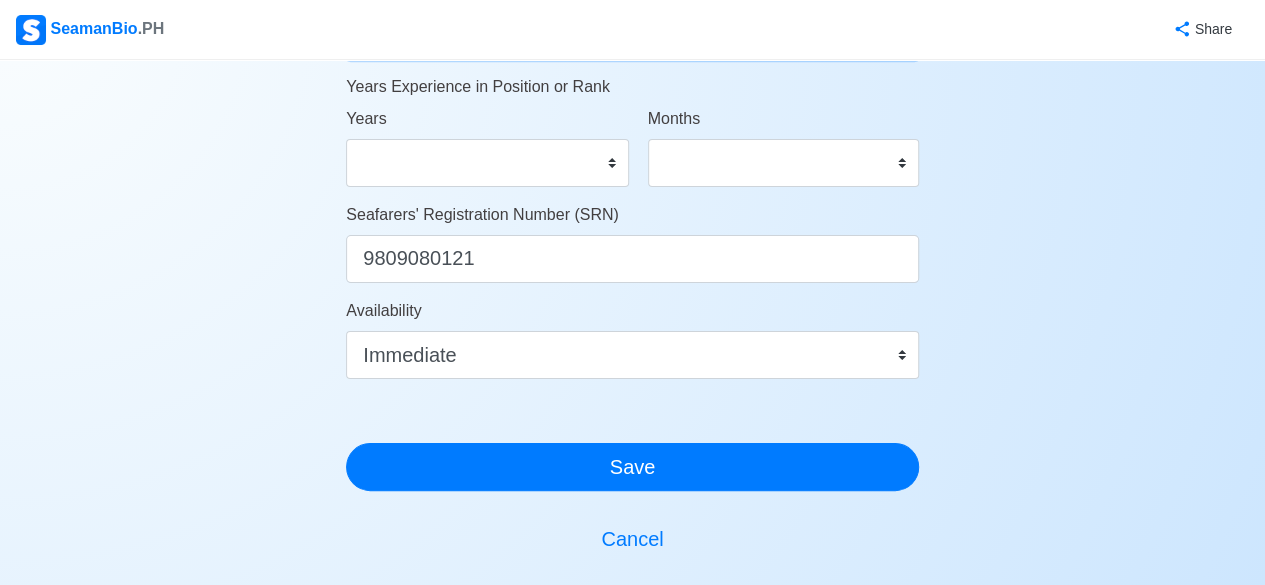 scroll, scrollTop: 1130, scrollLeft: 0, axis: vertical 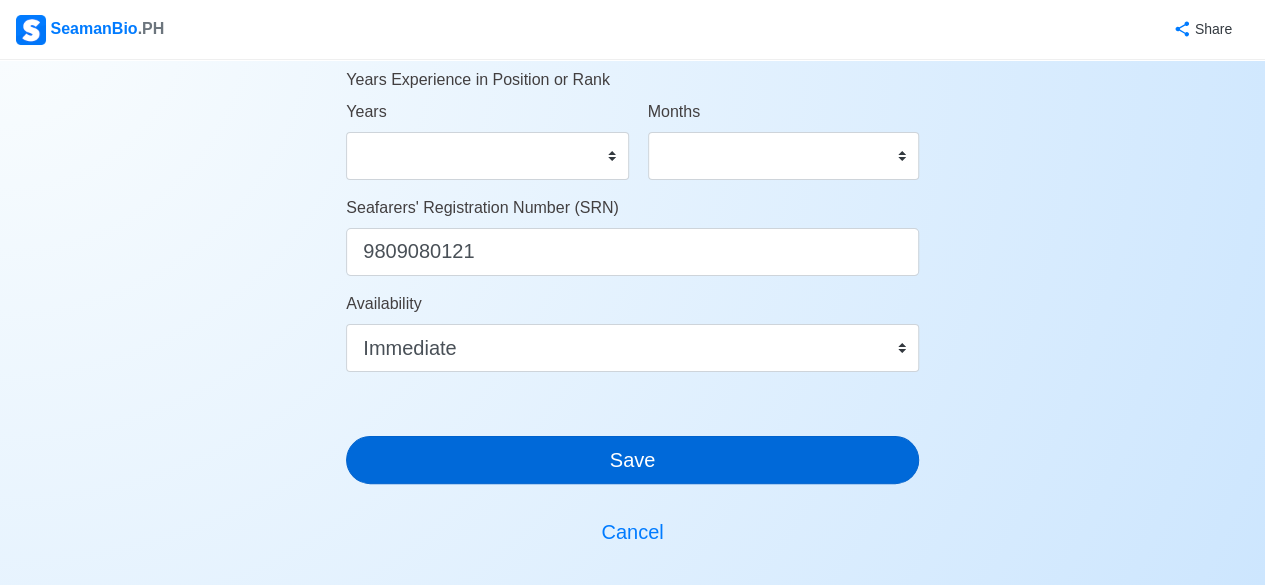 type on "WIPER" 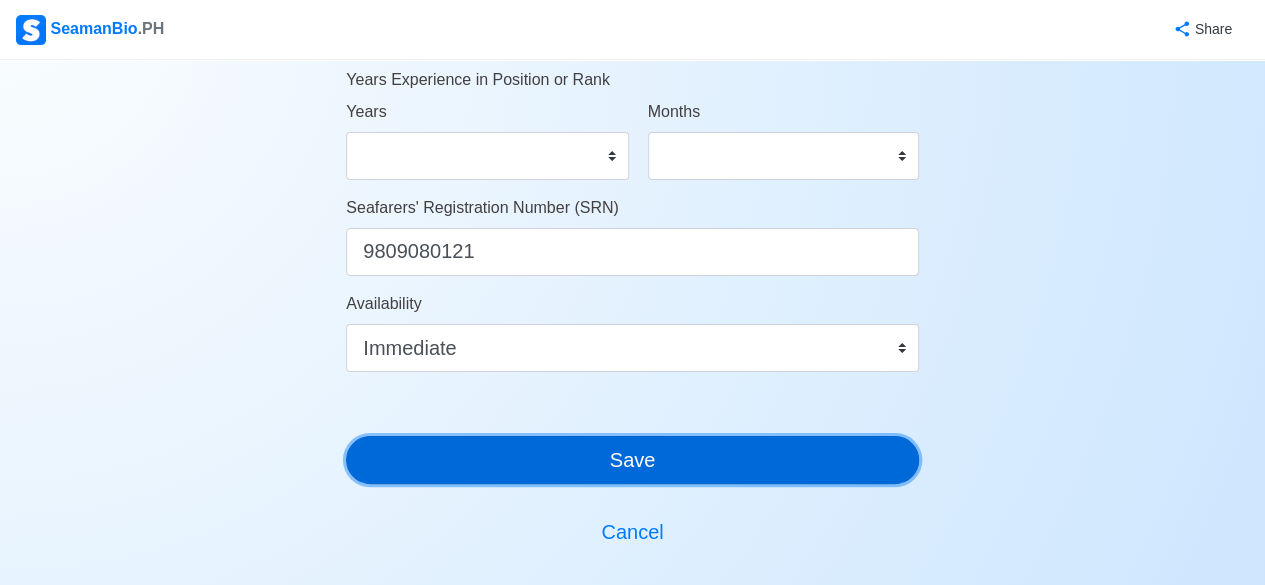 click on "Save" at bounding box center (632, 460) 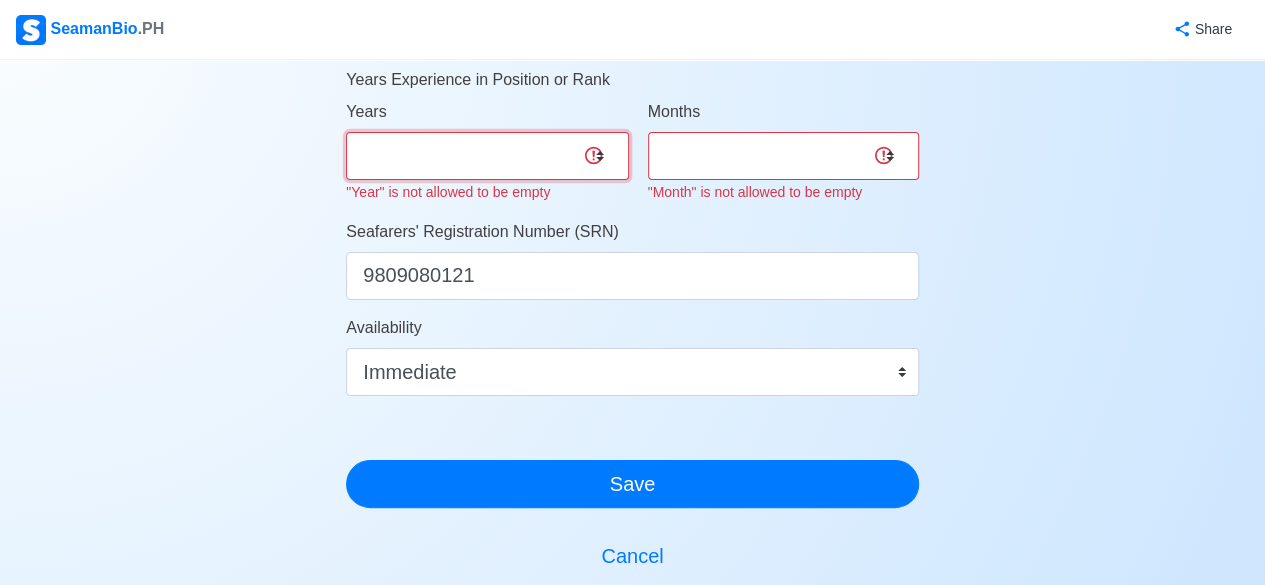 click on "0 1 2 3 4 5 6 7 8 9 10 11 12 13 14 15 16 17 18 19 20 21 22 23 24 25 26 27 28 29 30 31 32 33 34 35 36 37 38 39 40 41 42 43 44 45 46 47 48 49 50" at bounding box center (487, 156) 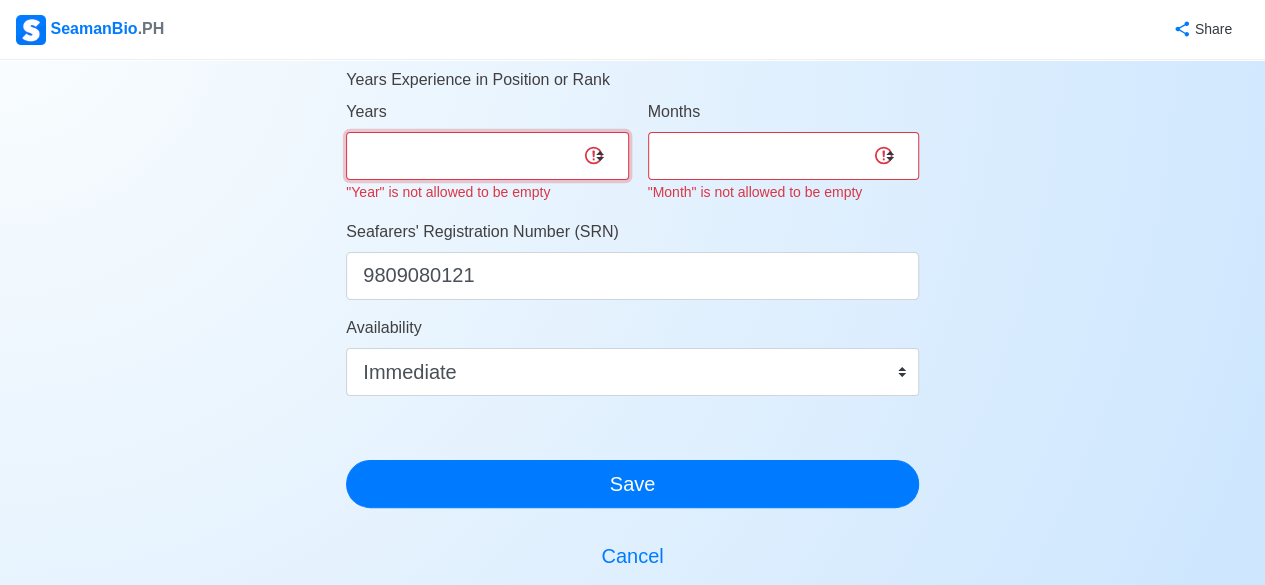 click on "0 1 2 3 4 5 6 7 8 9 10 11 12 13 14 15 16 17 18 19 20 21 22 23 24 25 26 27 28 29 30 31 32 33 34 35 36 37 38 39 40 41 42 43 44 45 46 47 48 49 50" at bounding box center [487, 156] 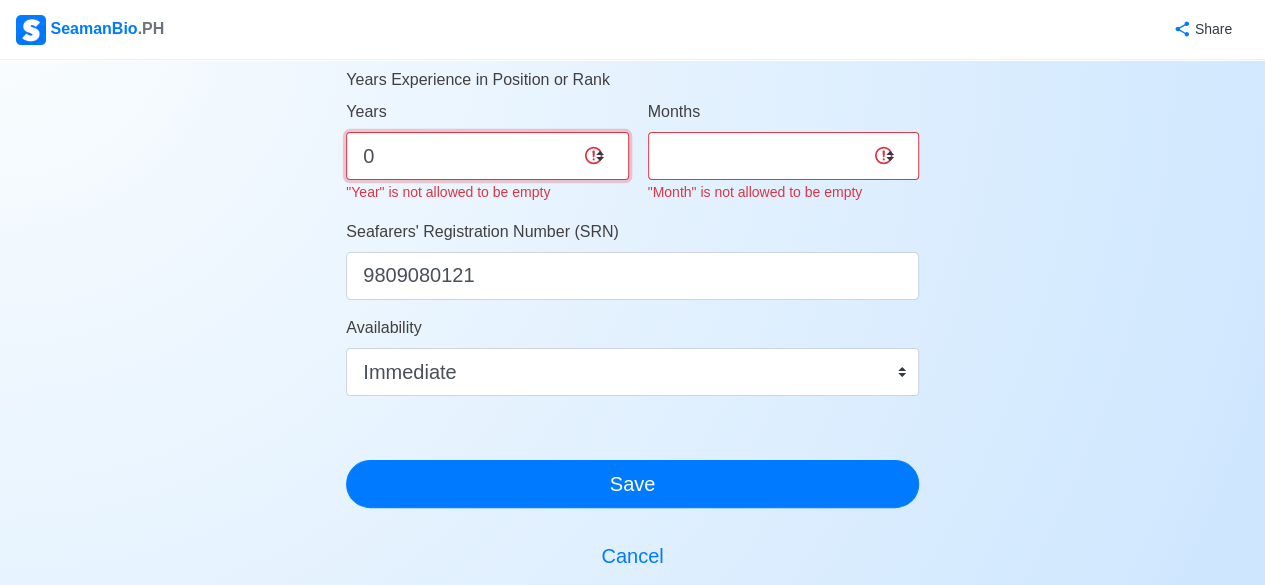click on "0 1 2 3 4 5 6 7 8 9 10 11 12 13 14 15 16 17 18 19 20 21 22 23 24 25 26 27 28 29 30 31 32 33 34 35 36 37 38 39 40 41 42 43 44 45 46 47 48 49 50" at bounding box center [487, 156] 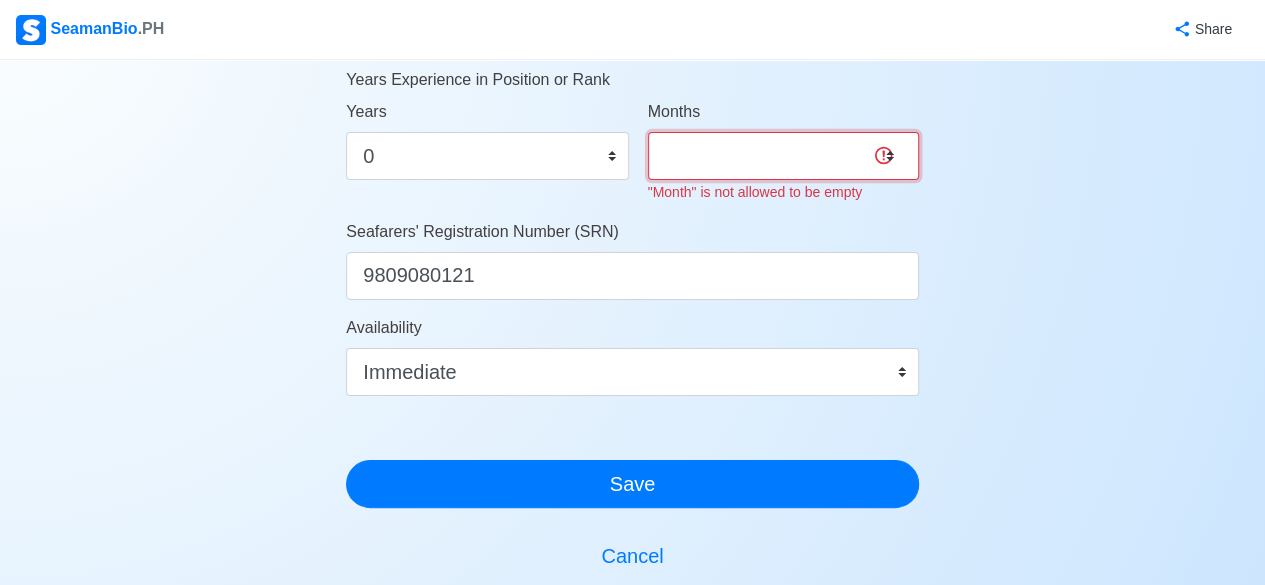 click on "0 1 2 3 4 5 6 7 8 9 10 11" at bounding box center [783, 156] 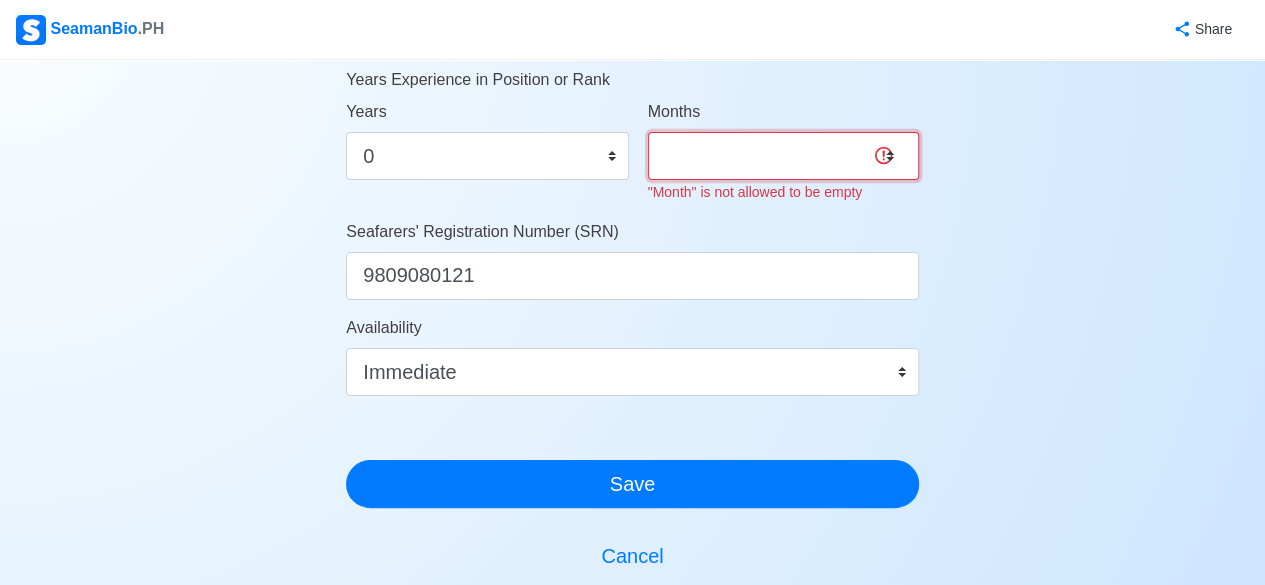 select on "0" 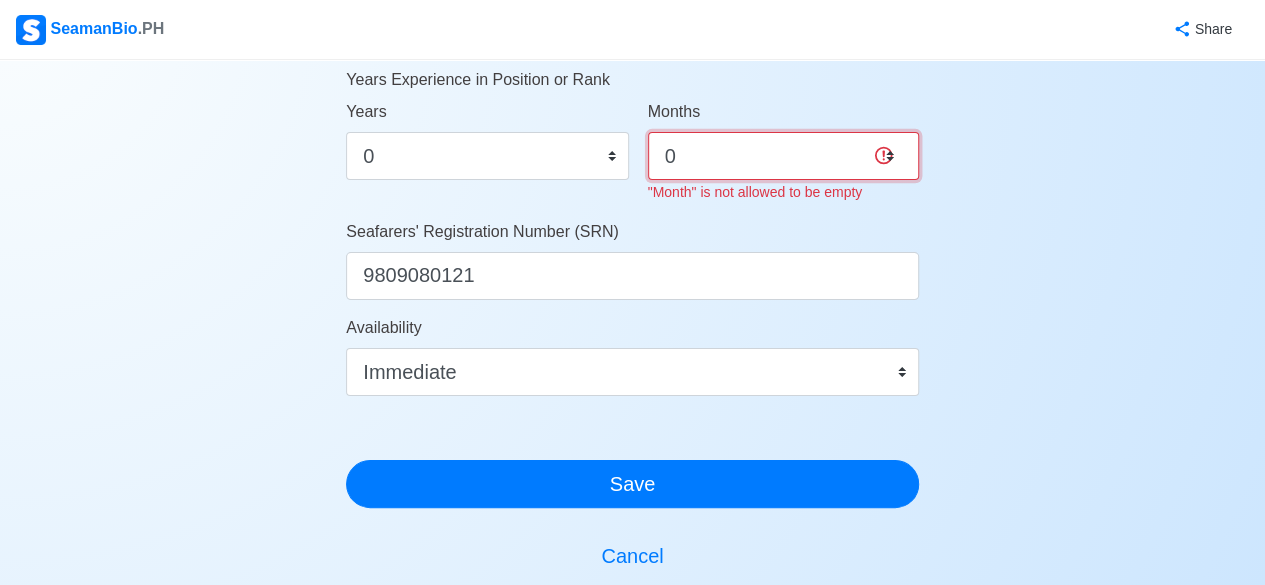 click on "0 1 2 3 4 5 6 7 8 9 10 11" at bounding box center [783, 156] 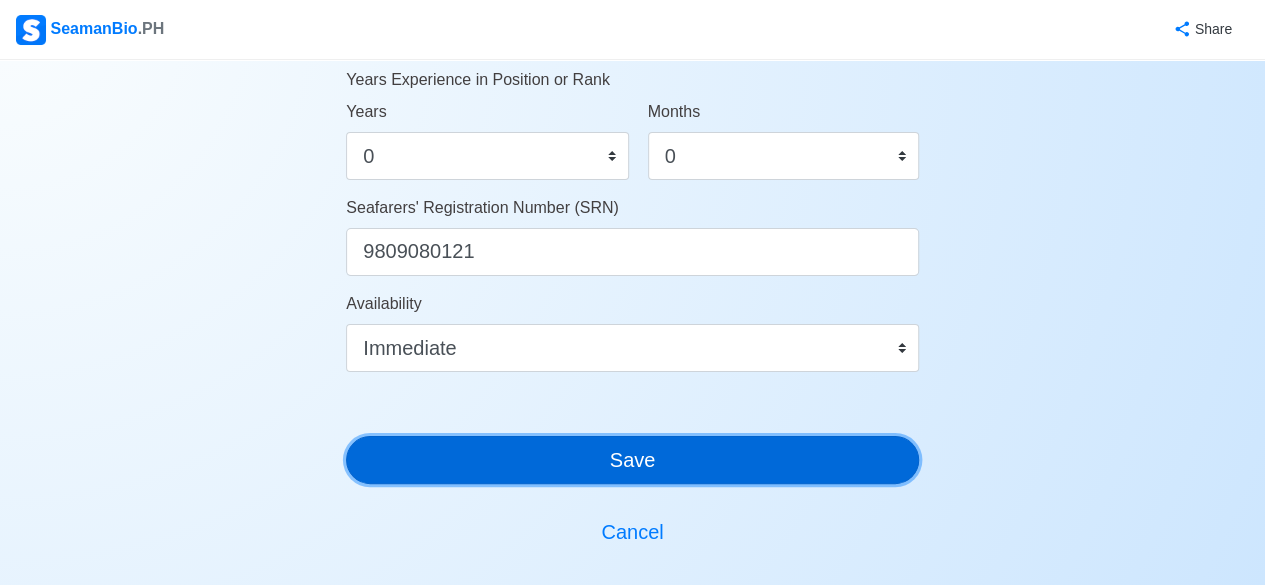 click on "Account Setup   🗂️ Your Job Status Onboard Actively Looking for Job Not Looking for Job Hiring Visibility Visible for Hiring Not Visible for Hiring Your Name Jomarie Orqueza Cantallopez Date of Birth     09/08/1998 Civil Status Single Married Widowed Separated Gender Male Female Height (cm) 170 cm Weight (kg) 65 kg Phone Number 09565765220 🔔 Make sure your phone number is contactable. When you apply & got shortlisted, agencies will contact you. Address Brgy. Sulong Alimodian, Iloilo Country Afghanistan Åland Islands Albania Algeria American Samoa Andorra Angola Anguilla Antarctica Antigua and Barbuda Argentina Armenia Aruba Australia Austria Azerbaijan Bahamas Bahrain Bangladesh Barbados Belarus Belgium Belize Benin Bermuda Bhutan Bolivia, Plurinational State of Bonaire, Sint Eustatius and Saba Bosnia and Herzegovina Botswana Bouvet Island Brazil British Indian Ocean Territory Brunei Darussalam Bulgaria Burkina Faso Burundi Cabo Verde Cambodia Cameroon Canada Cayman Islands Chad Chile China Congo" at bounding box center (632, -158) 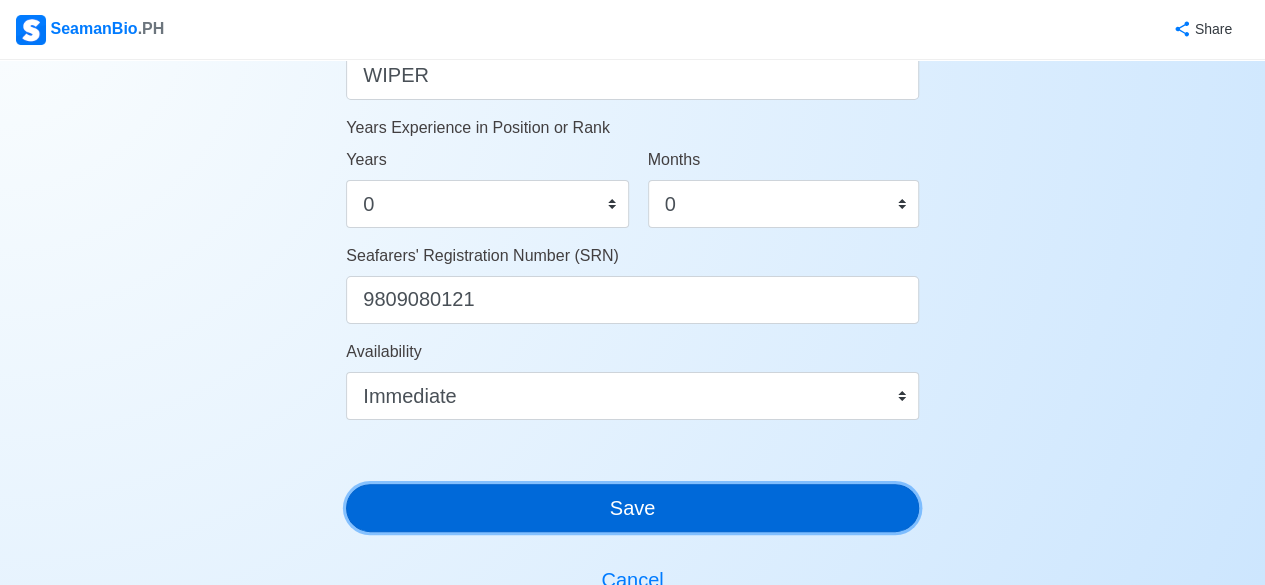 scroll, scrollTop: 1066, scrollLeft: 0, axis: vertical 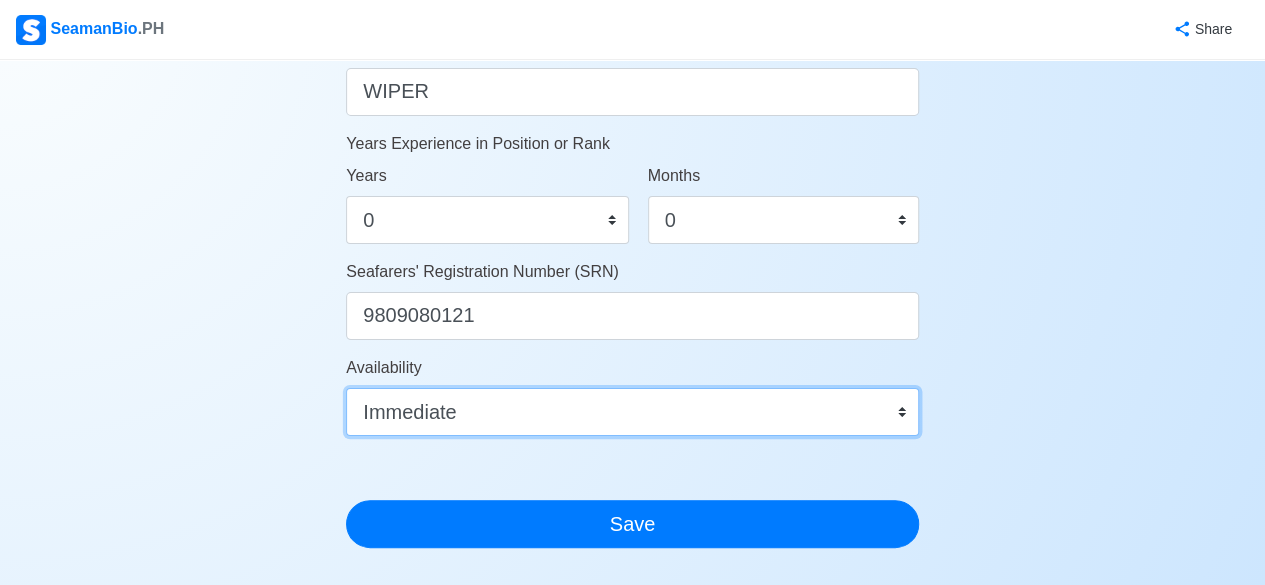 click on "Immediate Aug 2025  Sep 2025  Oct 2025  Nov 2025  Dec 2025  Jan 2026  Feb 2026  Mar 2026  Apr 2026" at bounding box center (632, 412) 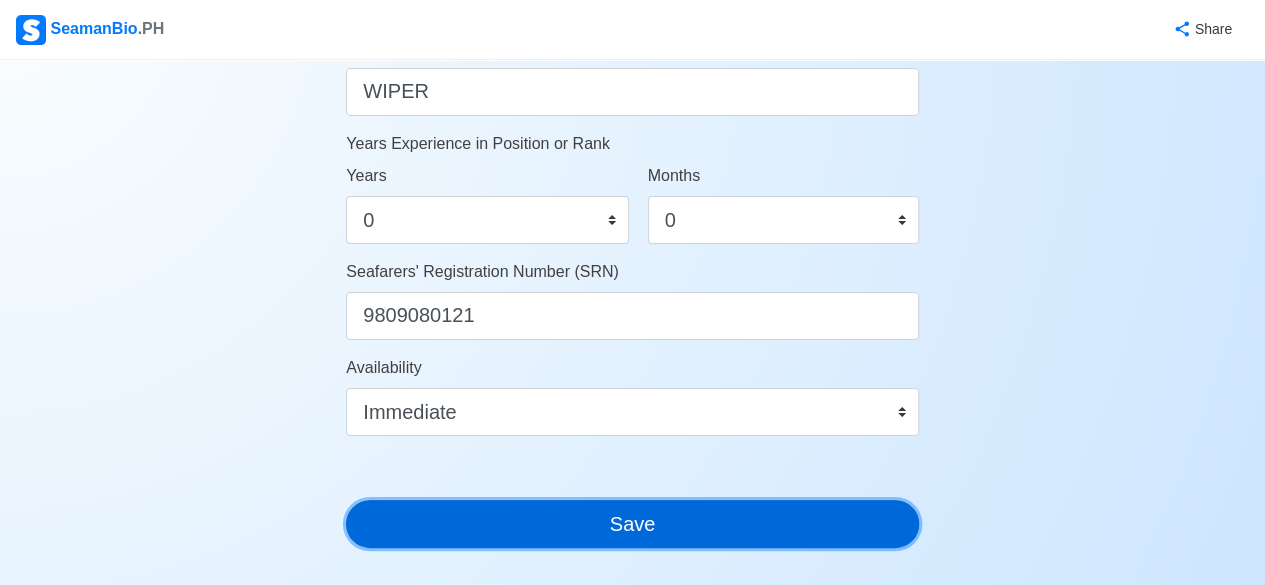 click on "Save" at bounding box center [632, 524] 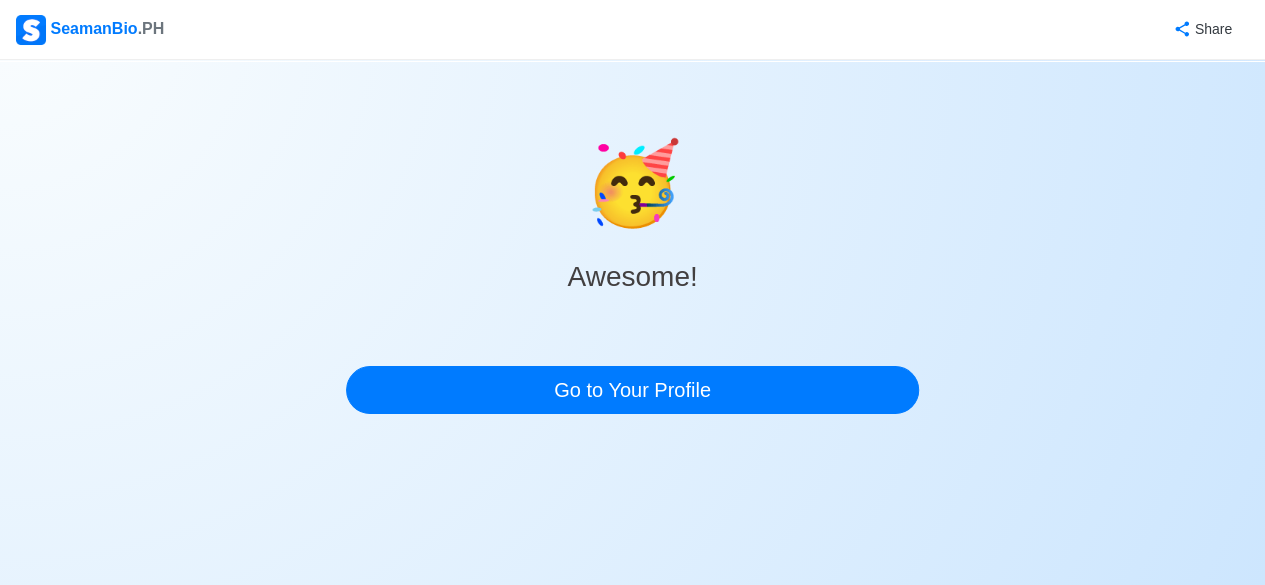scroll, scrollTop: 0, scrollLeft: 0, axis: both 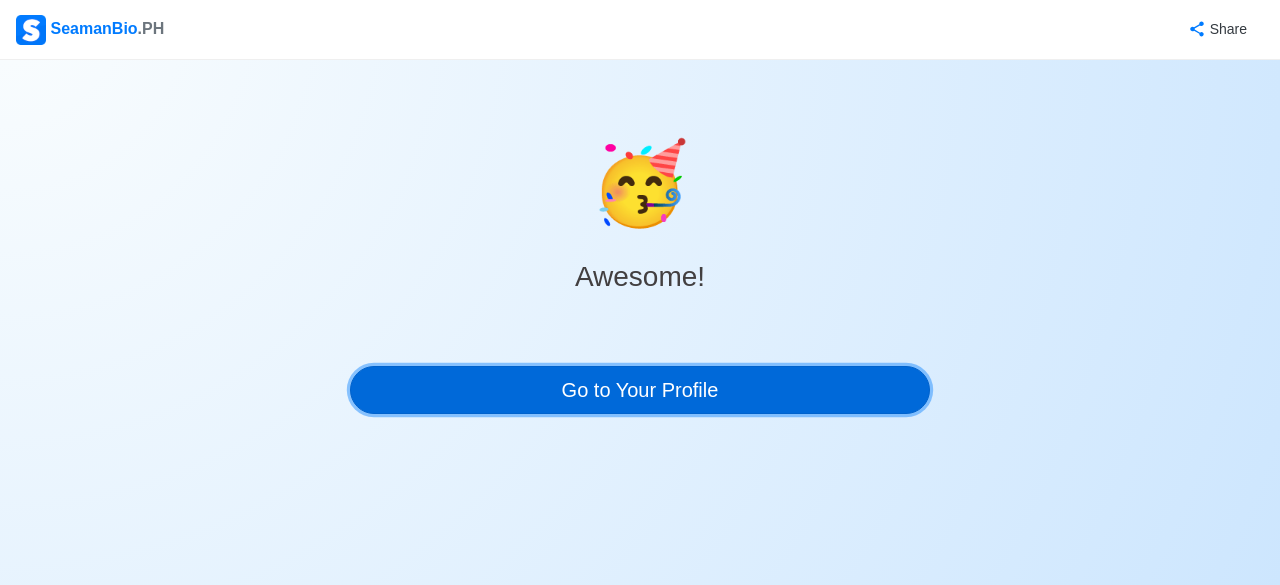 click on "Go to Your Profile" at bounding box center (640, 390) 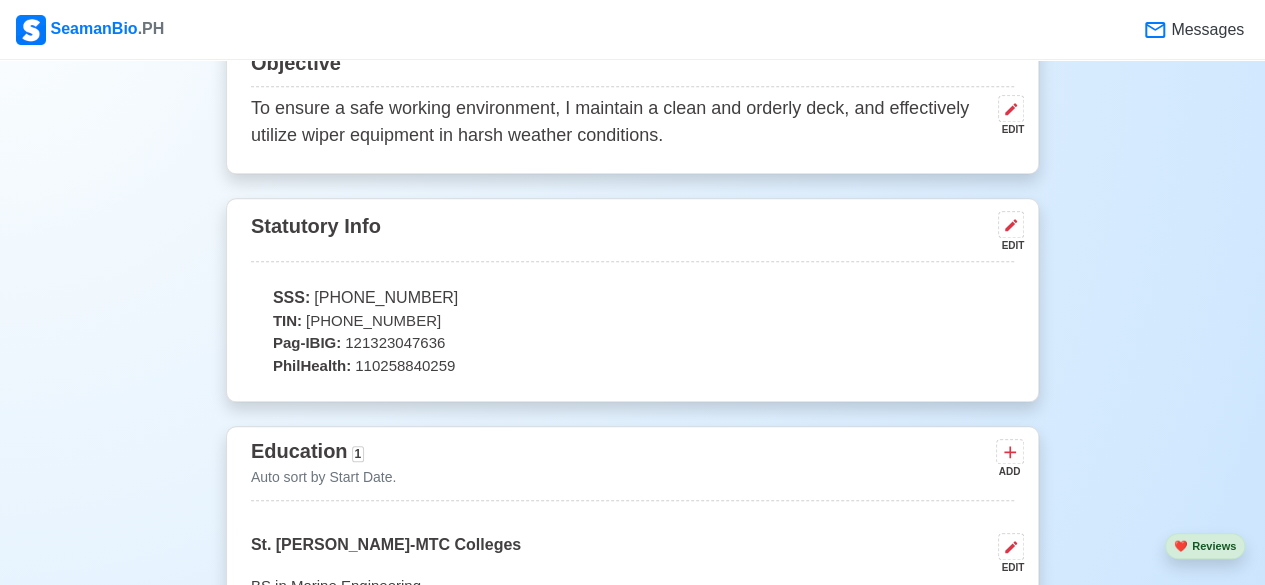 scroll, scrollTop: 757, scrollLeft: 0, axis: vertical 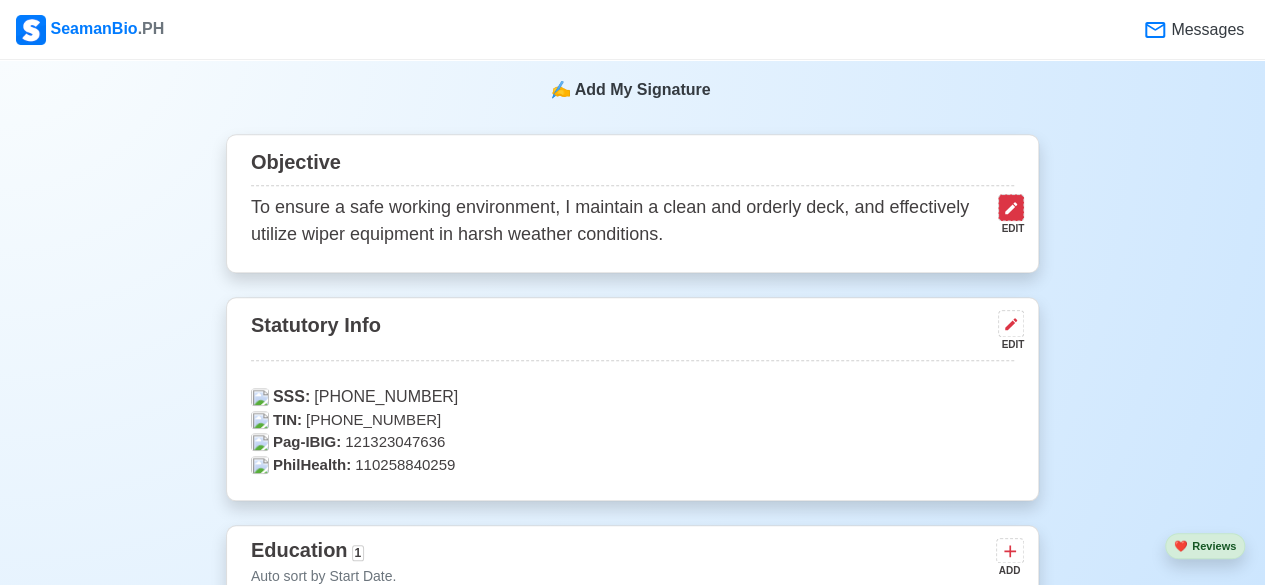 click 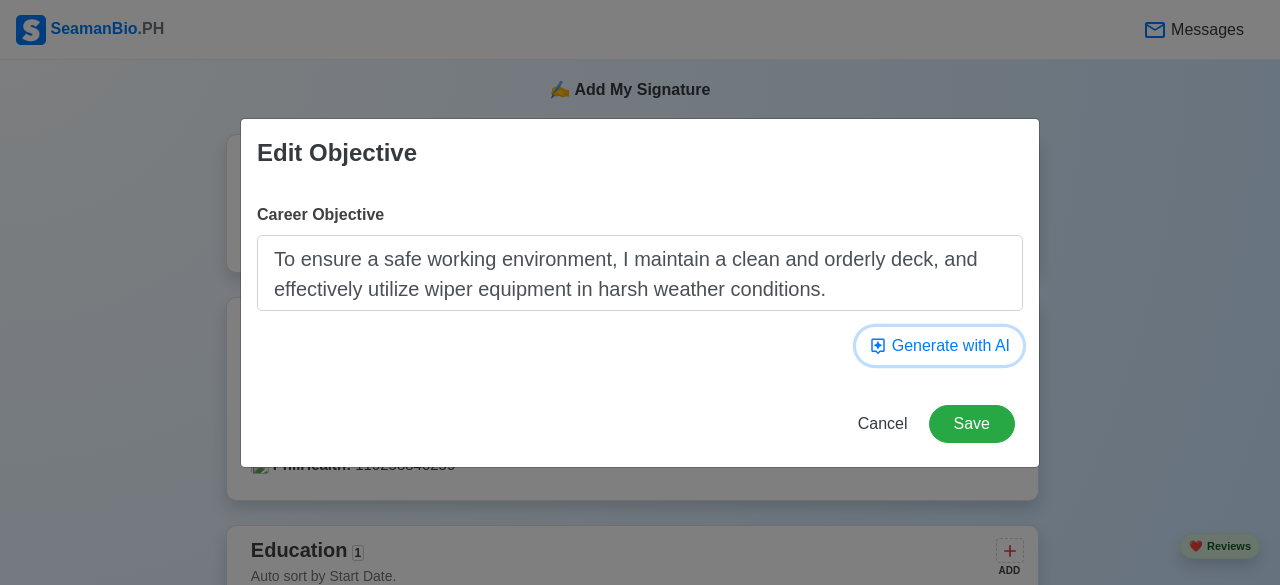 click on "Generate with AI" at bounding box center (939, 346) 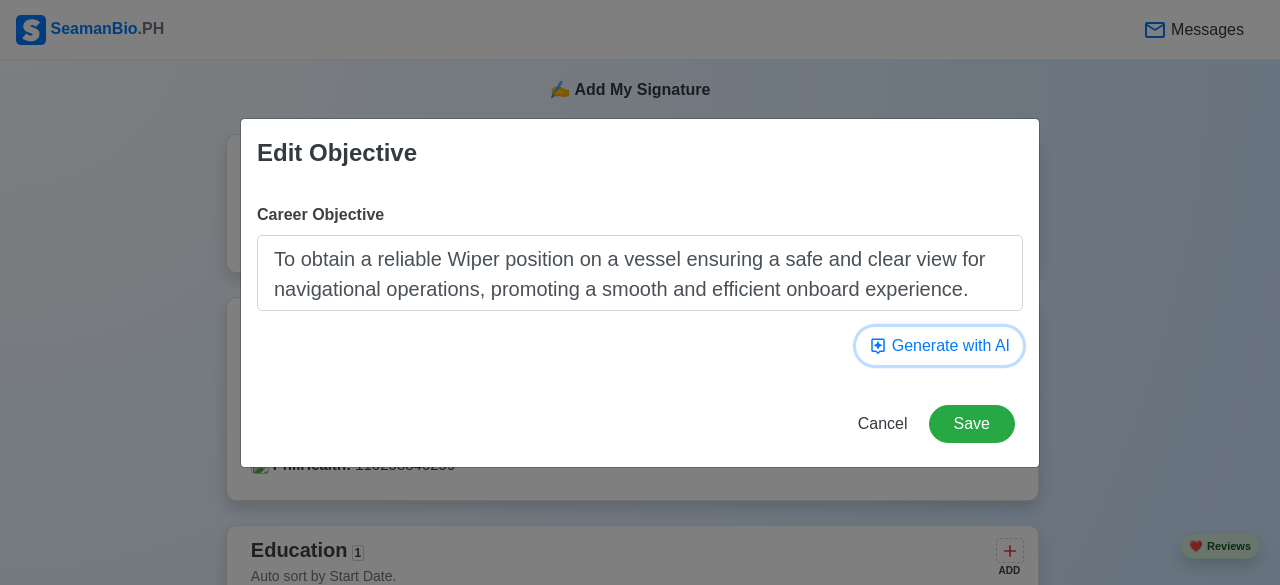 click on "Generate with AI" at bounding box center [939, 346] 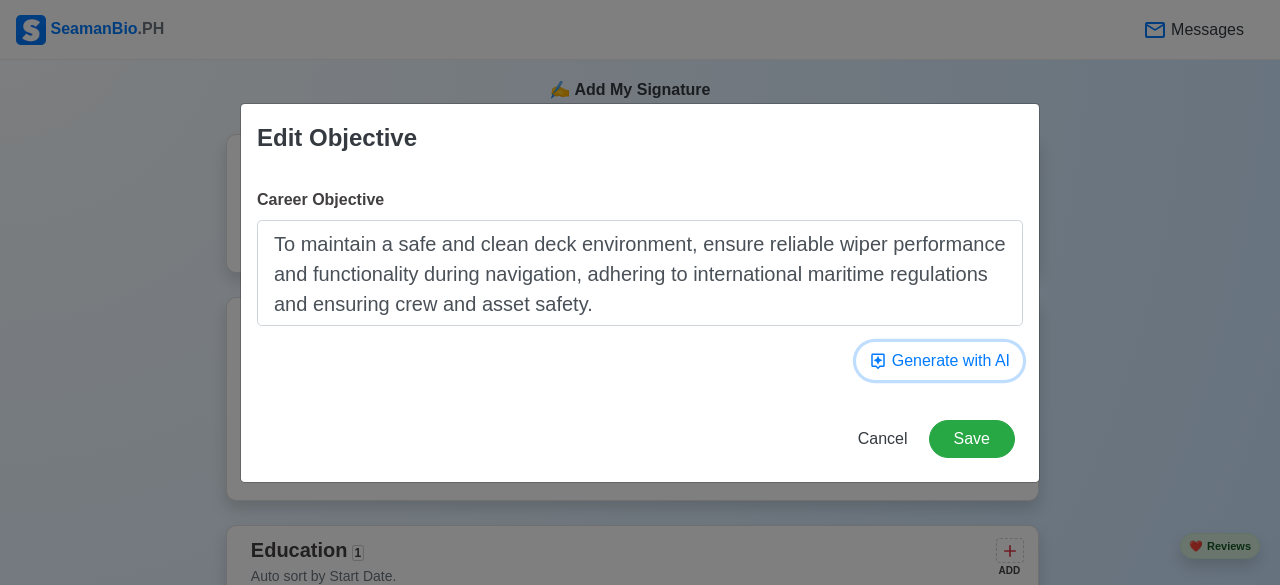 click on "Generate with AI" at bounding box center (939, 361) 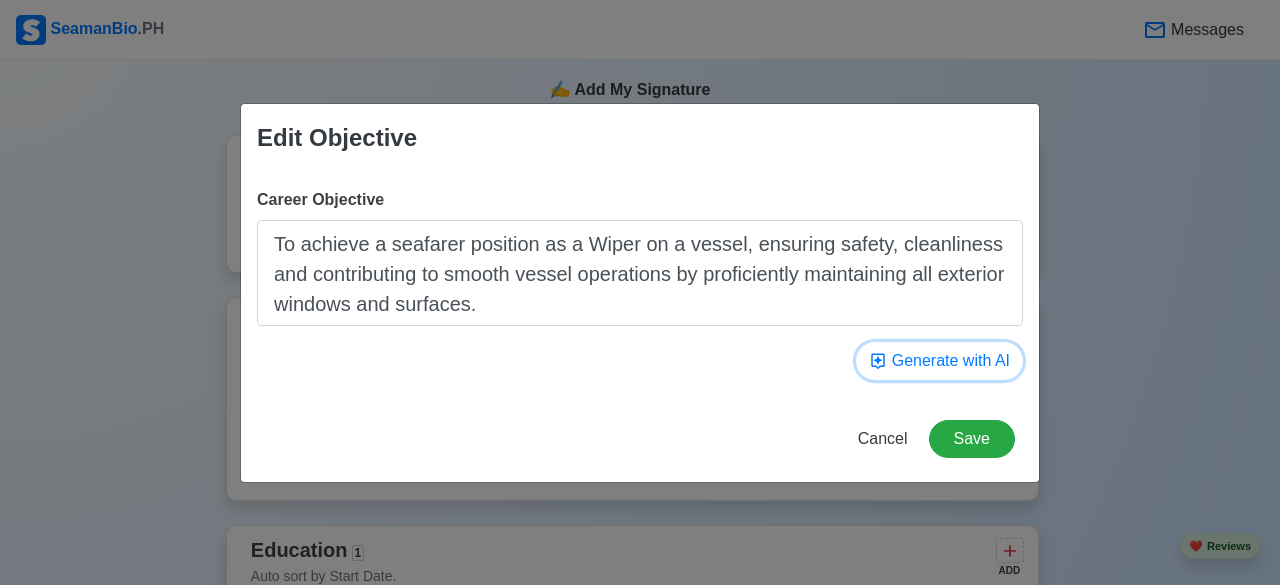 click on "Generate with AI" at bounding box center (939, 361) 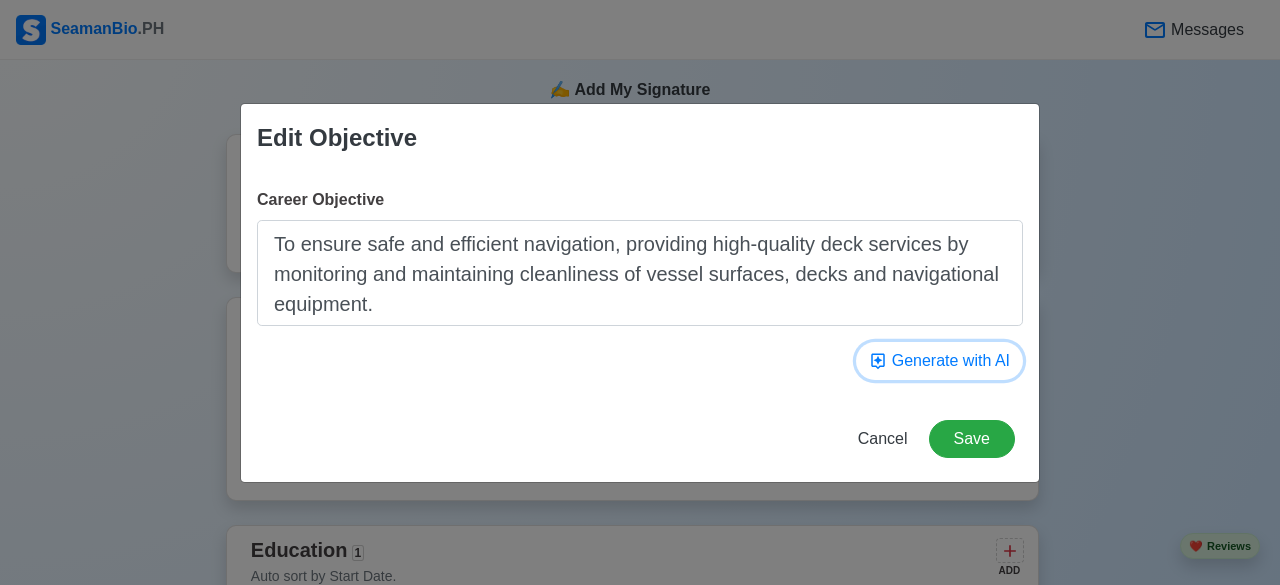 click on "Generate with AI" at bounding box center (939, 361) 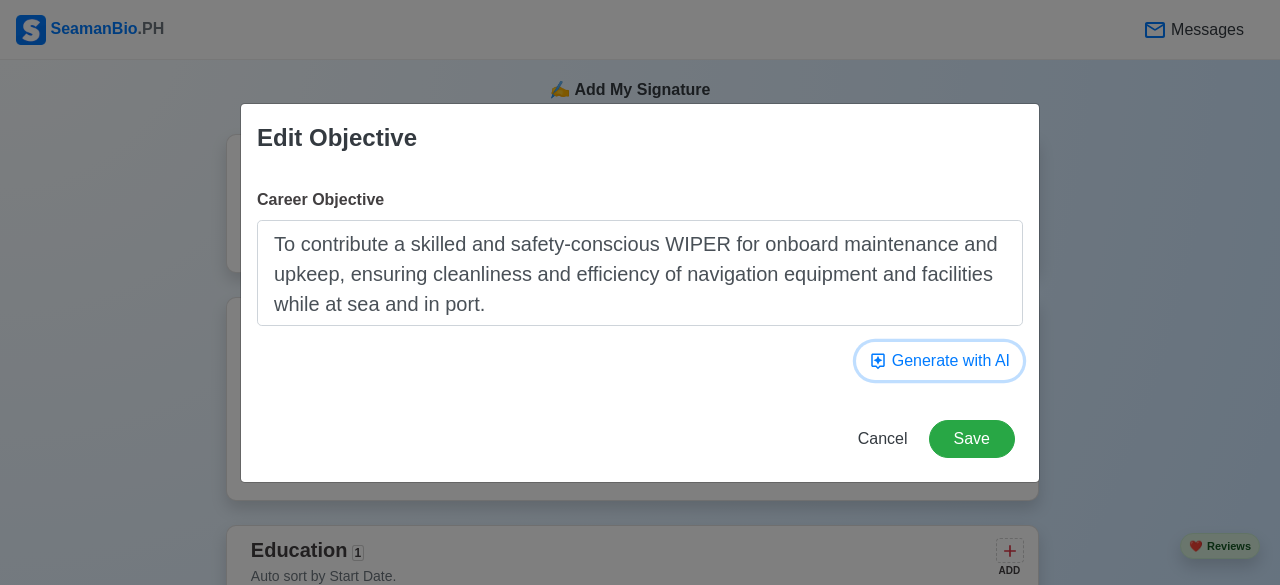 click on "Generate with AI" at bounding box center [939, 361] 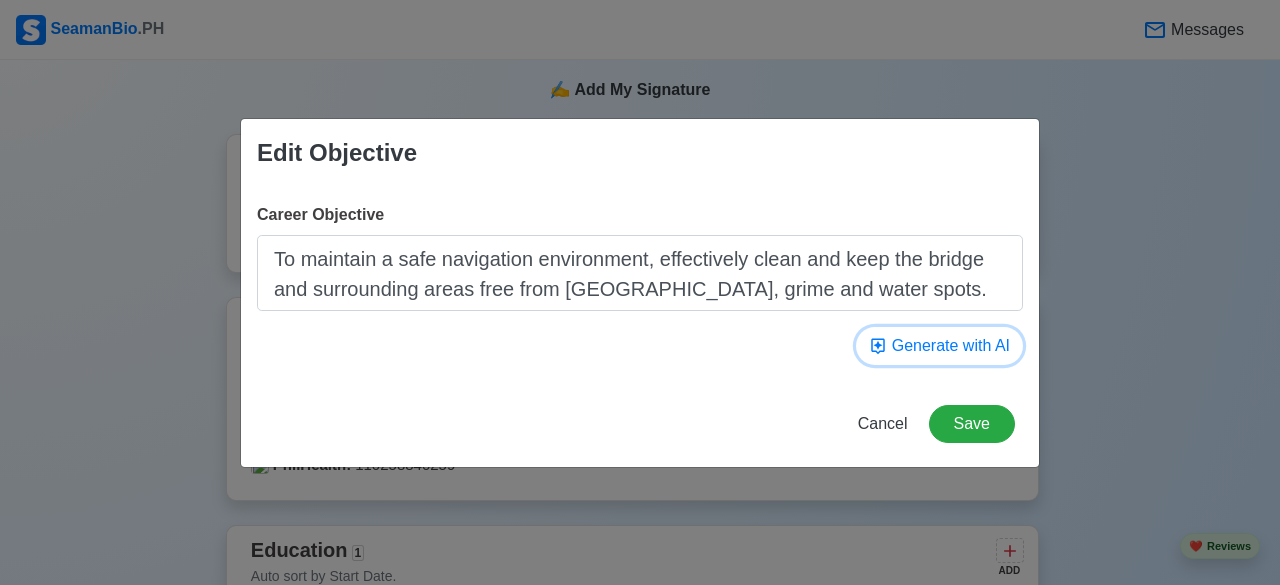 click on "Generate with AI" at bounding box center (939, 346) 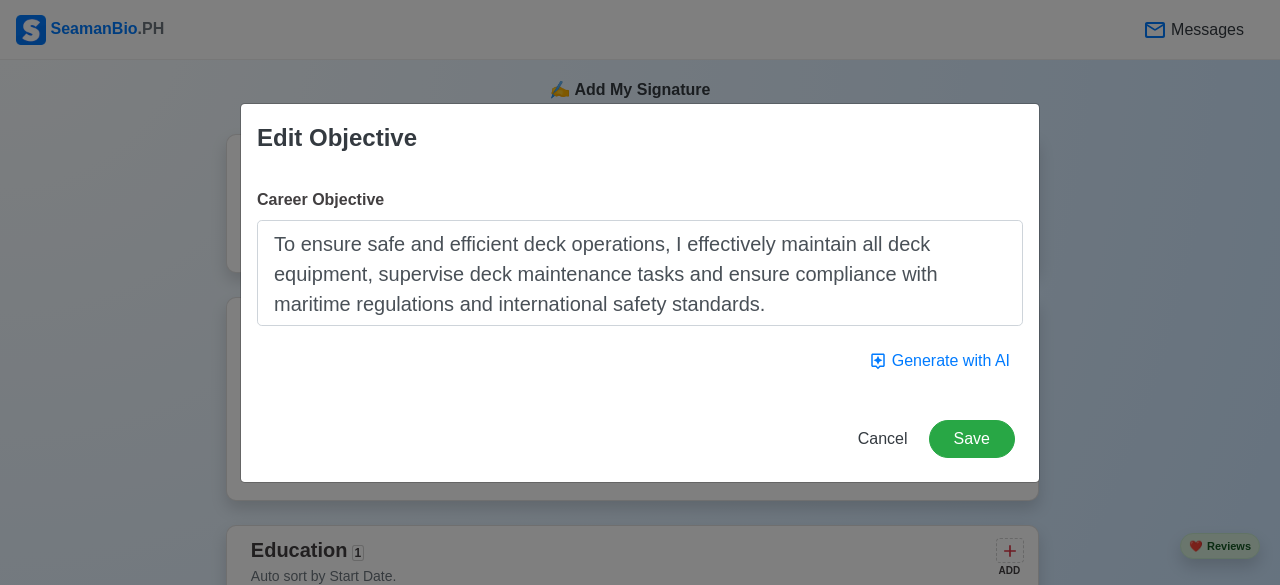 click on "Career Objective To ensure safe and efficient deck operations, I effectively maintain all deck equipment, supervise deck maintenance tasks and ensure compliance with maritime regulations and international safety standards.   Generate with AI" at bounding box center (640, 284) 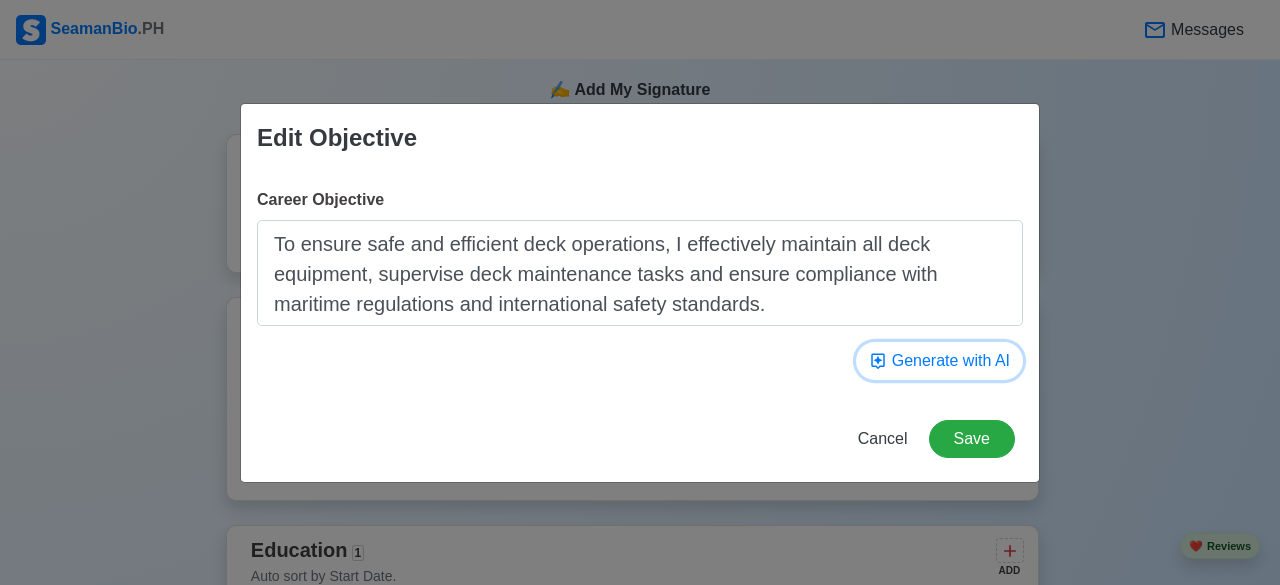 click on "Generate with AI" at bounding box center (939, 361) 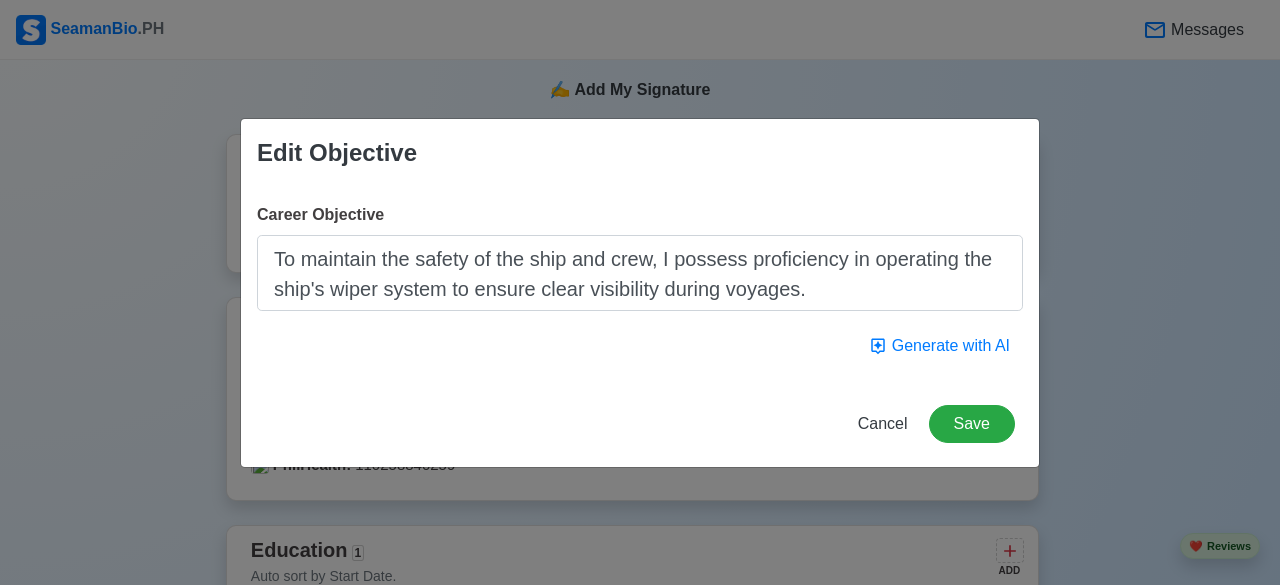 click on "Career Objective To maintain the safety of the ship and crew, I possess proficiency in operating the ship's wiper system to ensure clear visibility during voyages.   Generate with AI" at bounding box center (640, 284) 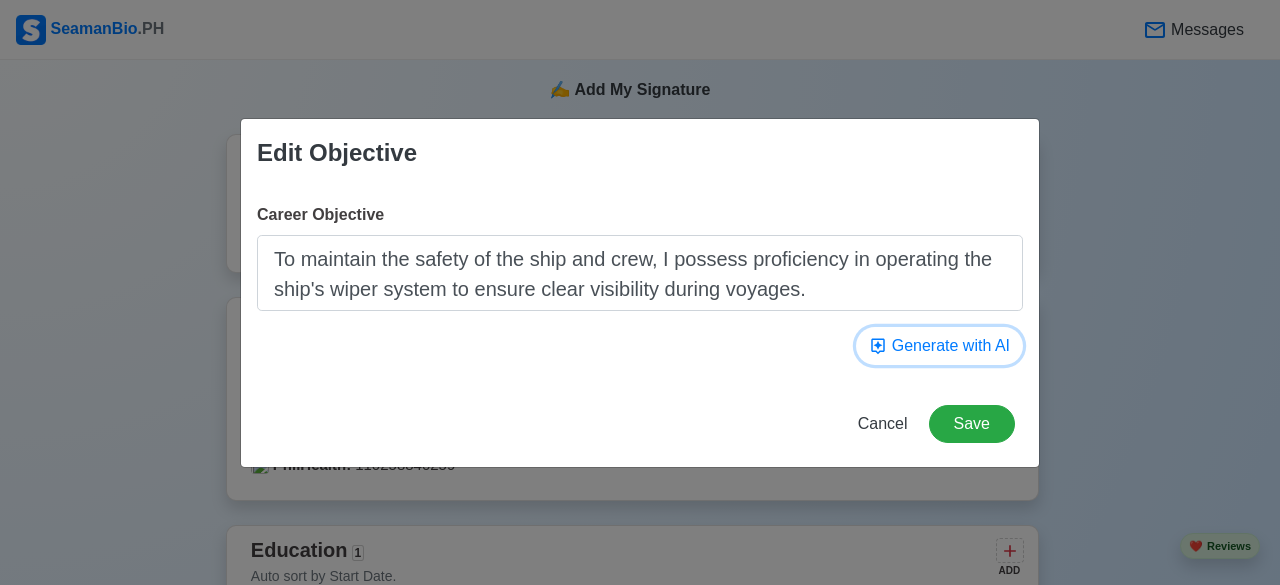 click on "Generate with AI" at bounding box center (939, 346) 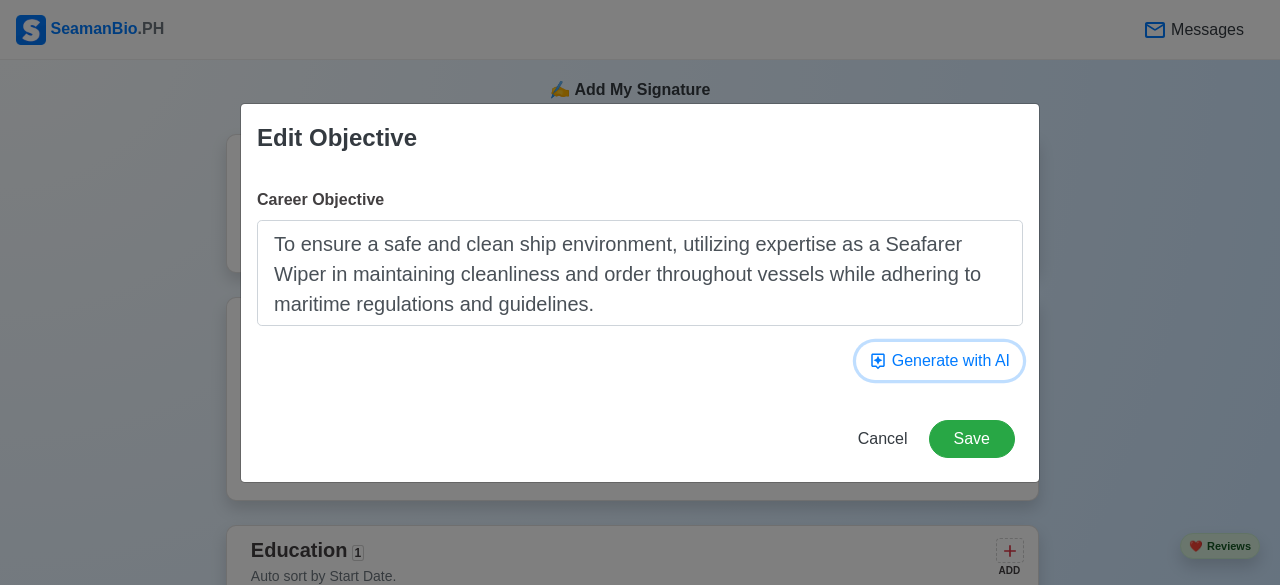 click on "Generate with AI" at bounding box center [939, 361] 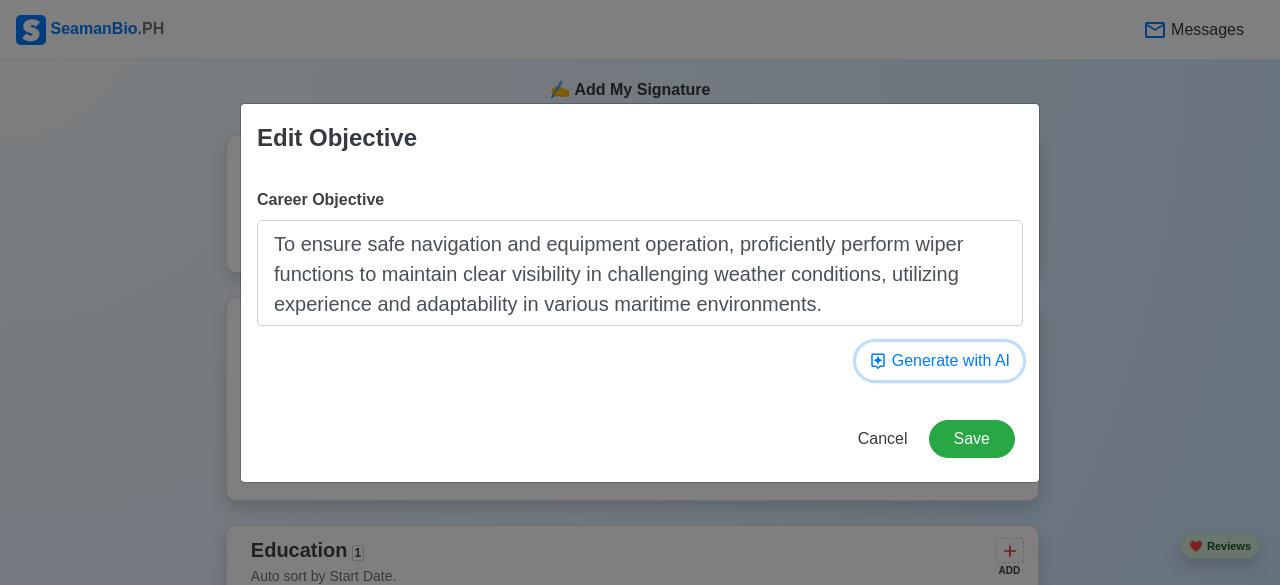 click on "Generate with AI" at bounding box center [939, 361] 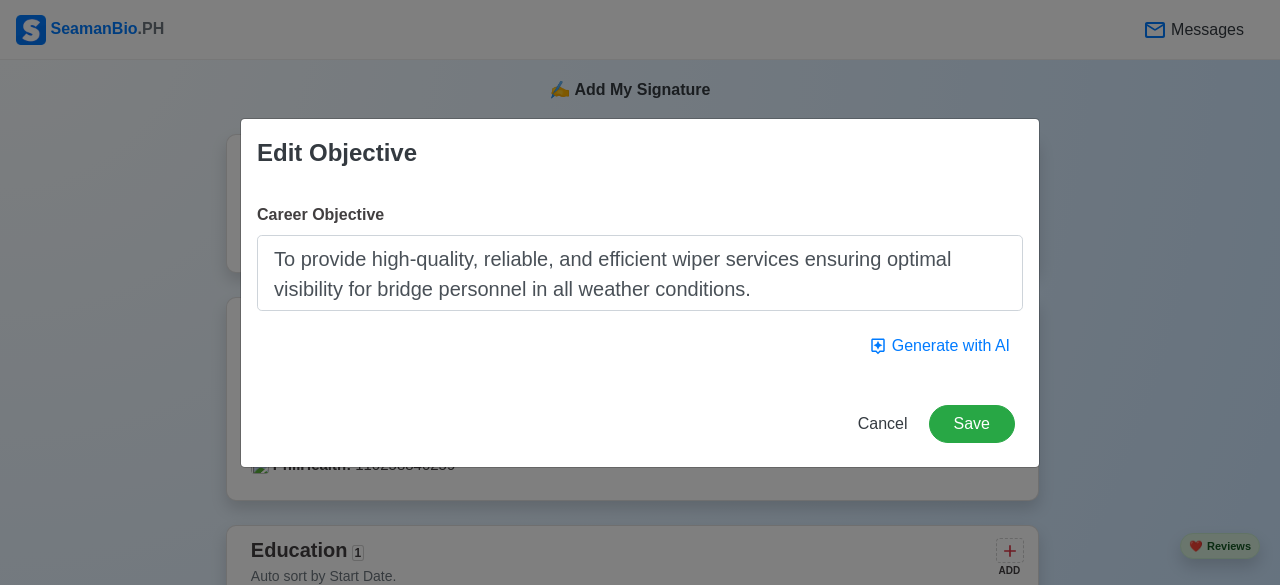 click on "Career Objective To provide high-quality, reliable, and efficient wiper services ensuring optimal visibility for bridge personnel in all weather conditions.   Generate with AI" at bounding box center [640, 284] 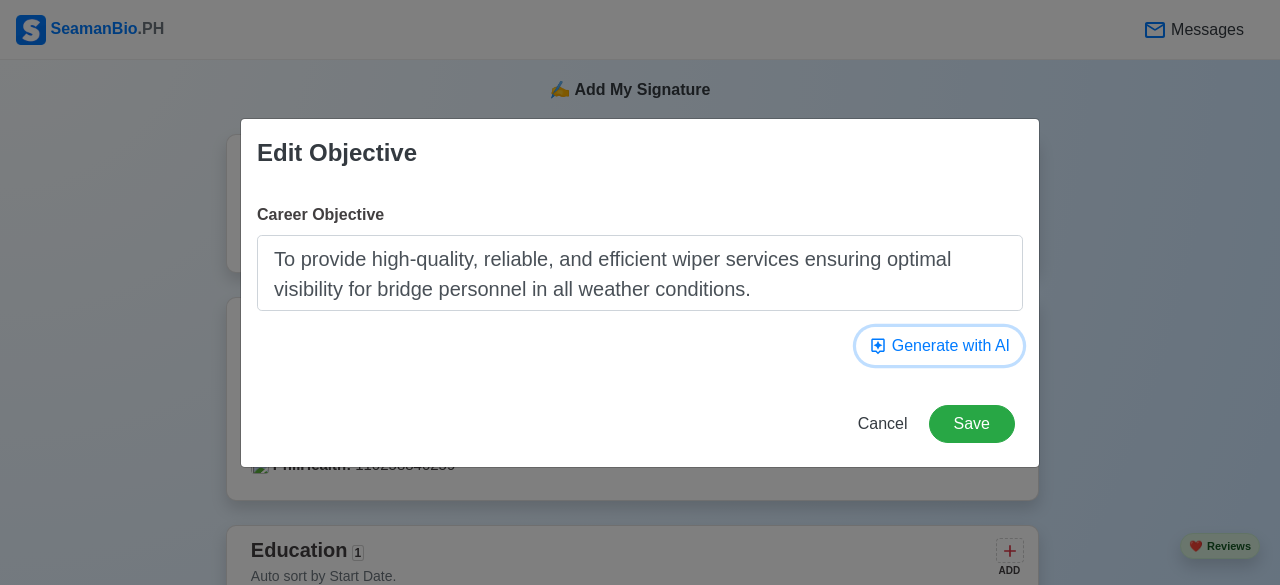 click on "Generate with AI" at bounding box center [939, 346] 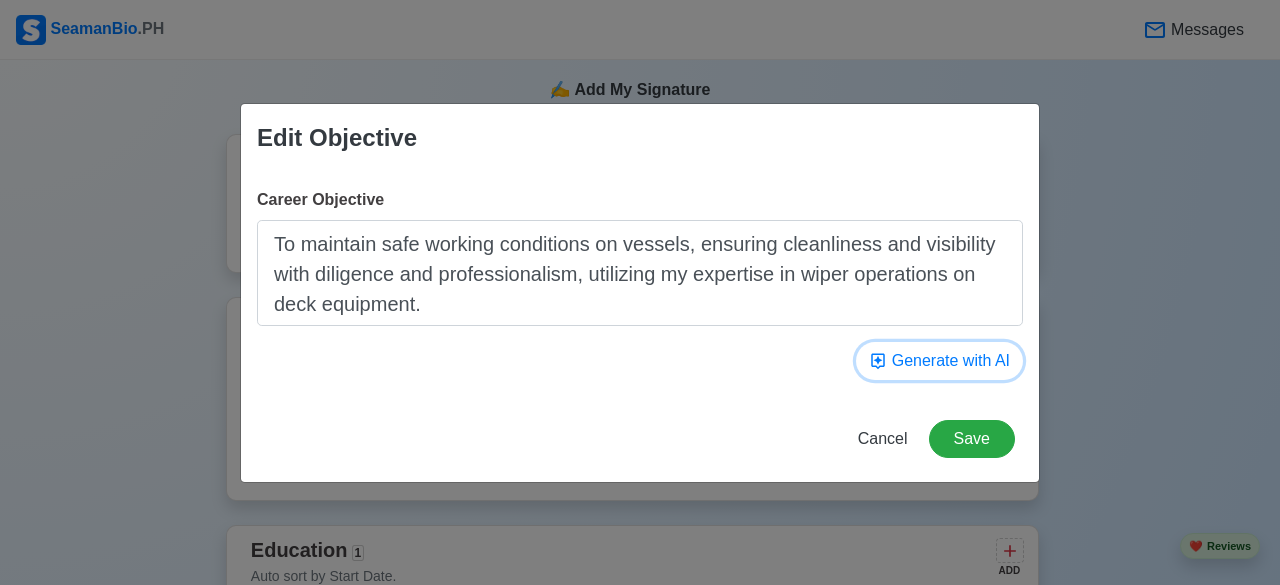 click on "Generate with AI" at bounding box center (939, 361) 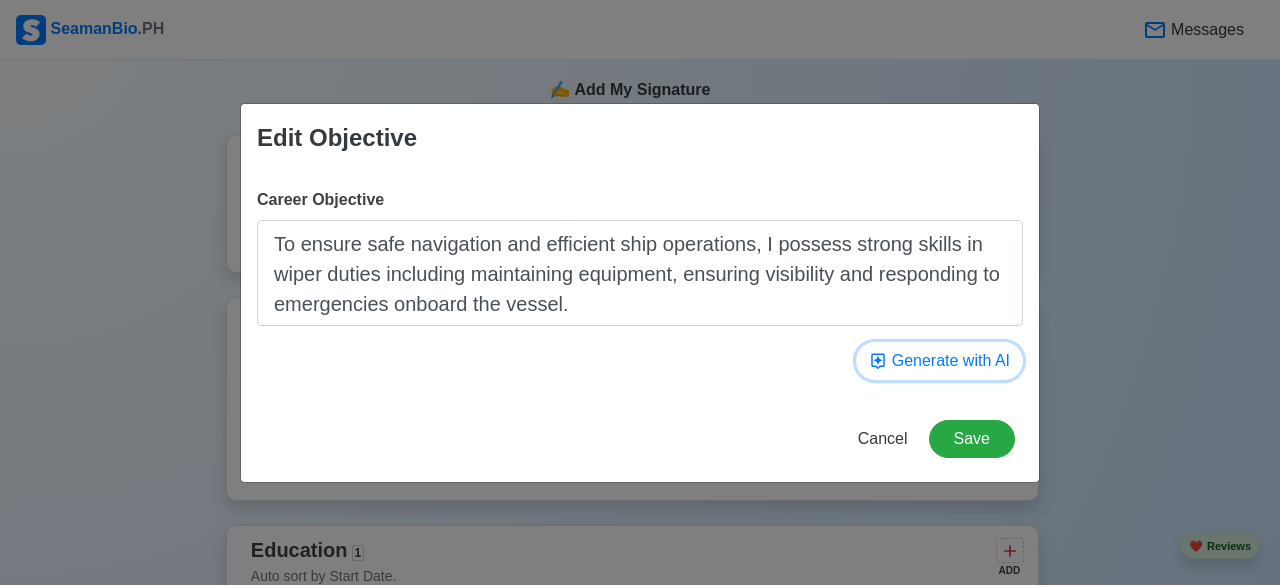 click on "Generate with AI" at bounding box center [939, 361] 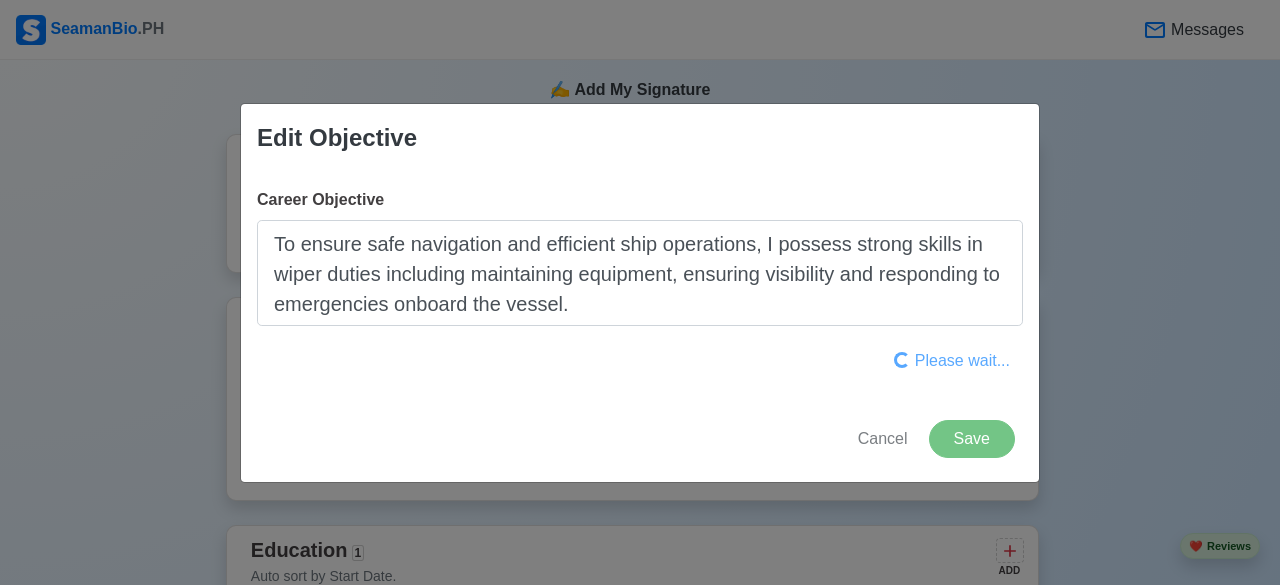 type on "To obtain a seafarer WIPER role, efficiently maintaining cleanliness and safety standards at sea." 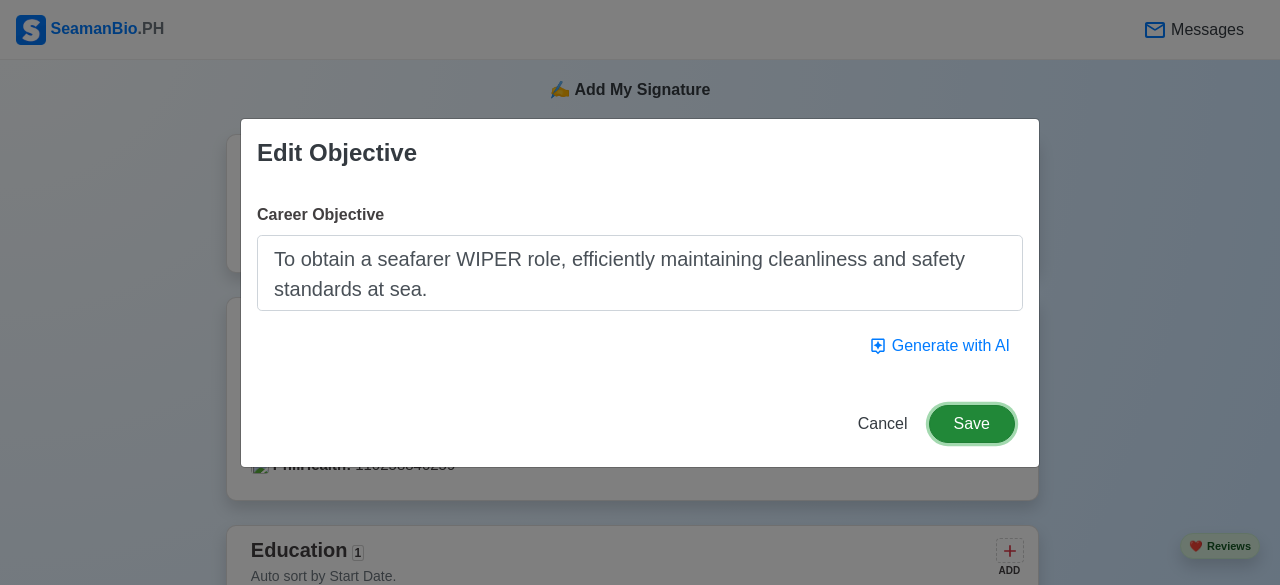 click on "Save" at bounding box center [972, 424] 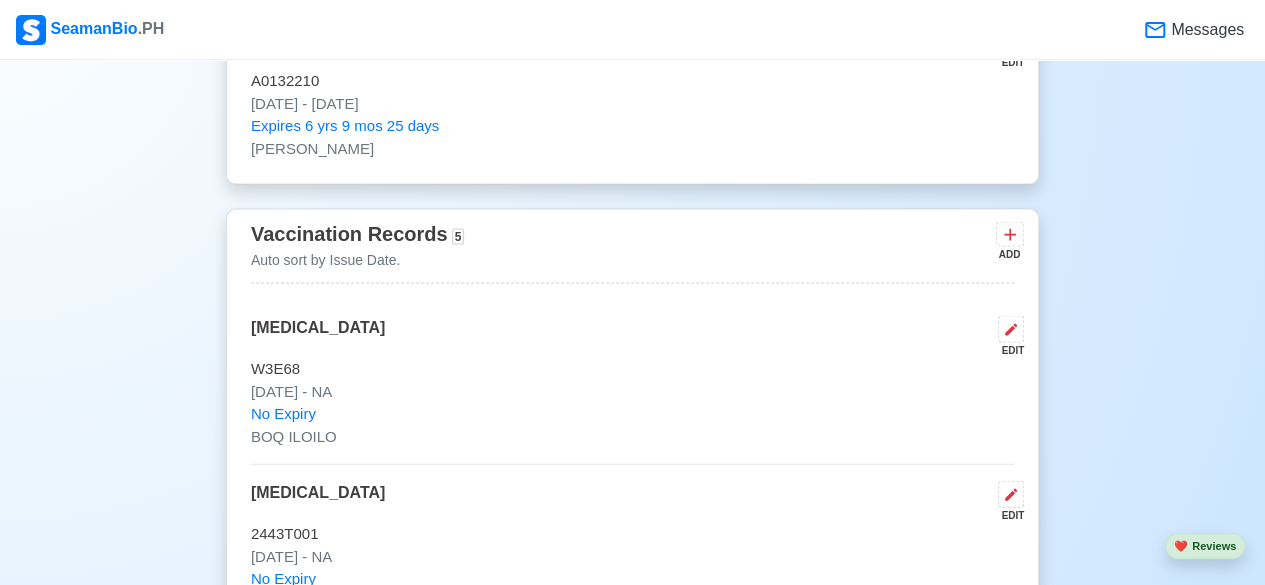 scroll, scrollTop: 1948, scrollLeft: 0, axis: vertical 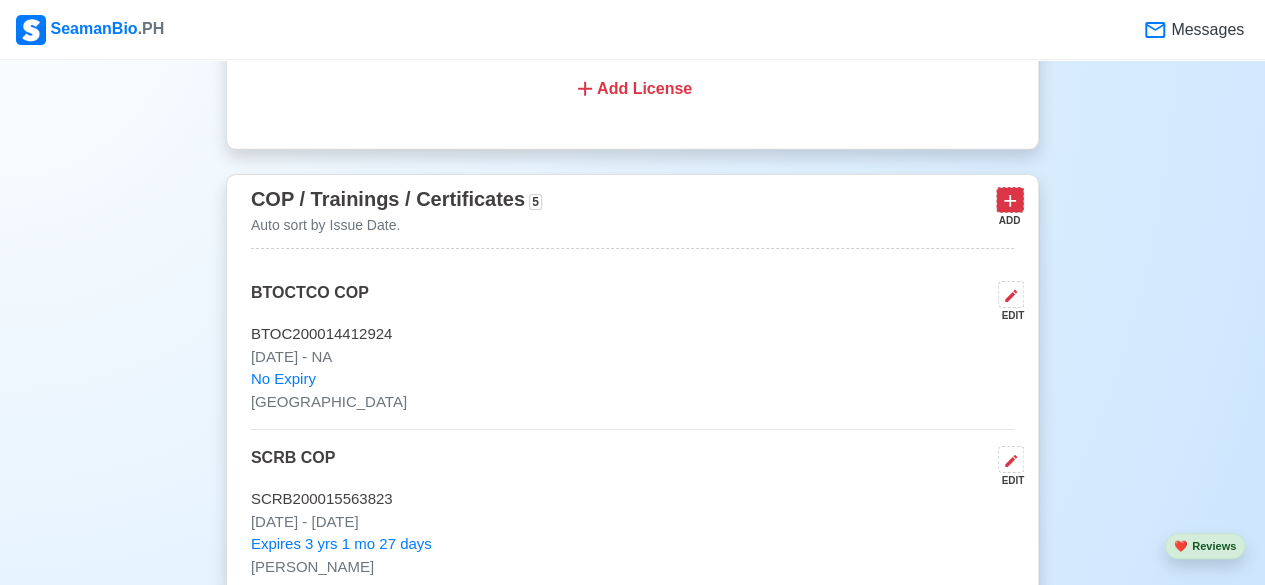 click 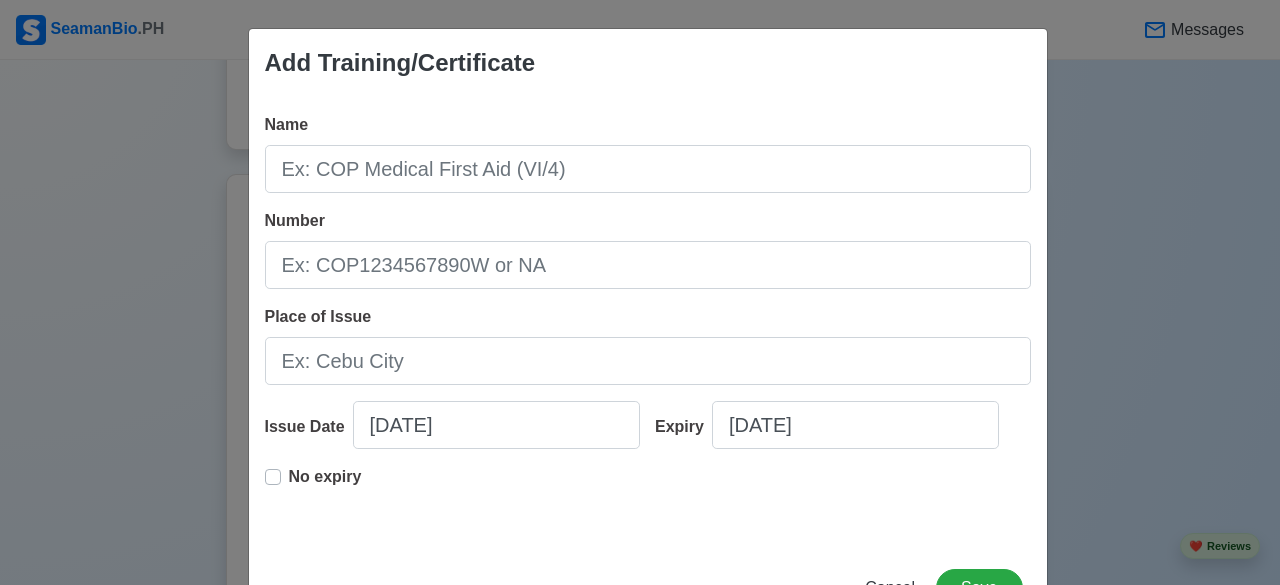 click on "Add Training/Certificate Name Number Place of Issue Issue Date 07/25/2025 Expiry 07/25/2025 No expiry Cancel Save" at bounding box center [640, 292] 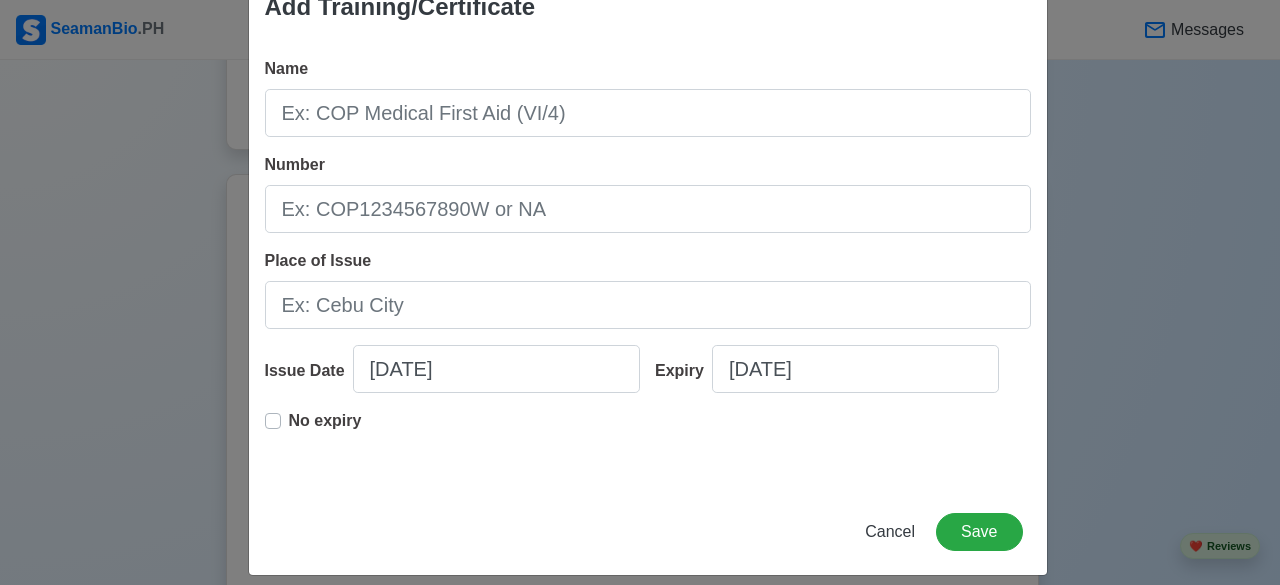 scroll, scrollTop: 62, scrollLeft: 0, axis: vertical 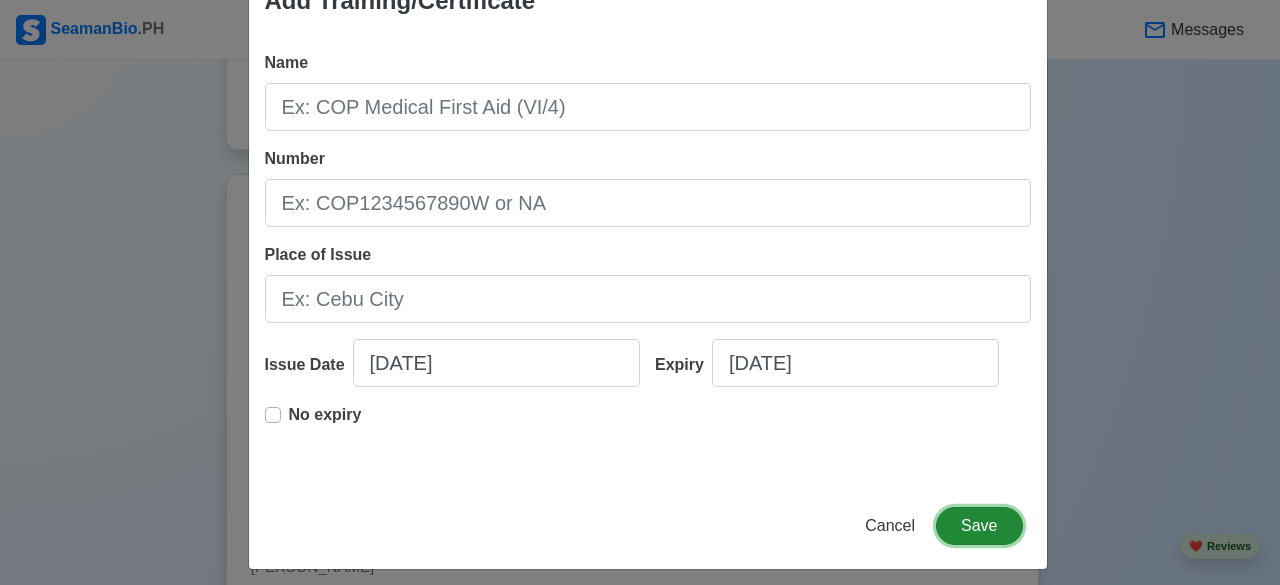 click on "Save" at bounding box center (979, 526) 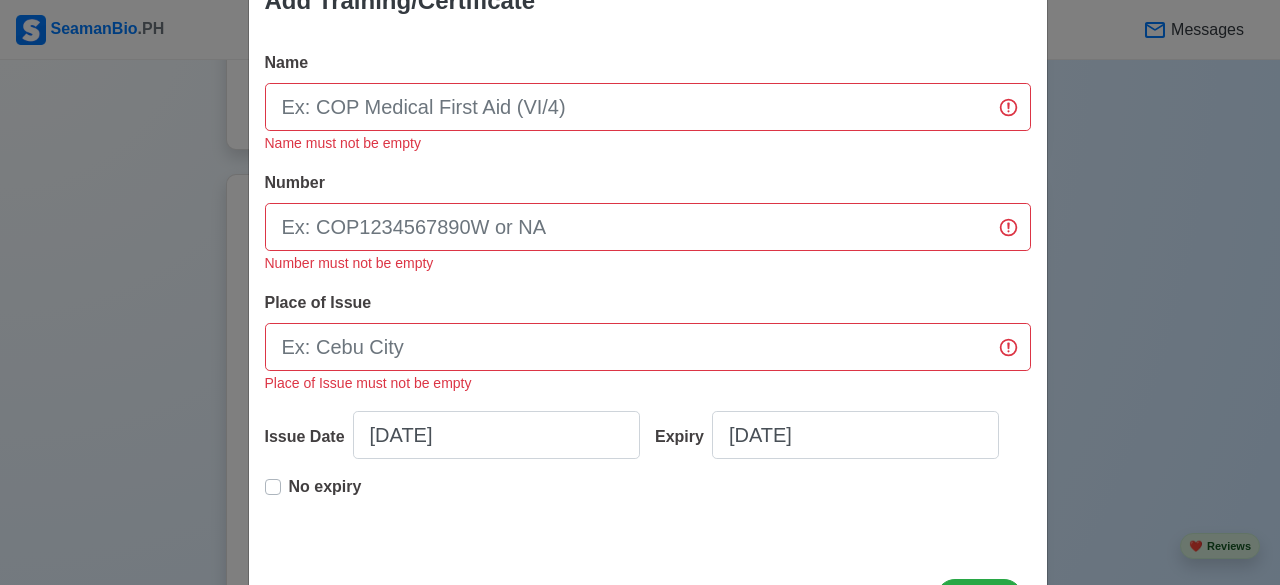 scroll, scrollTop: 0, scrollLeft: 0, axis: both 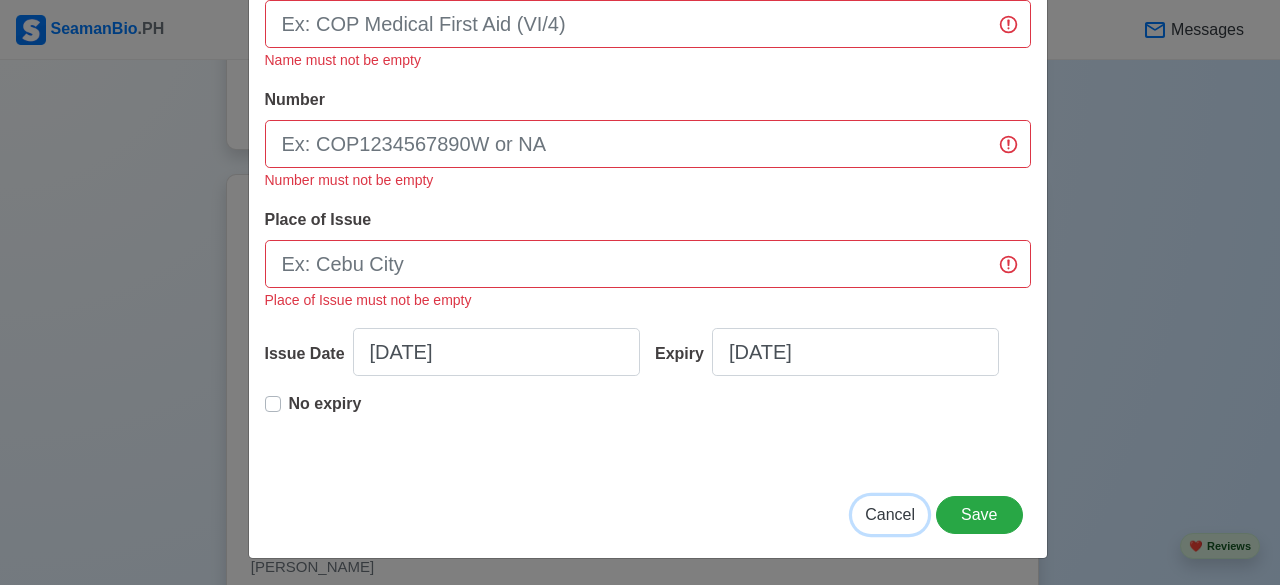 click on "Cancel" at bounding box center [890, 514] 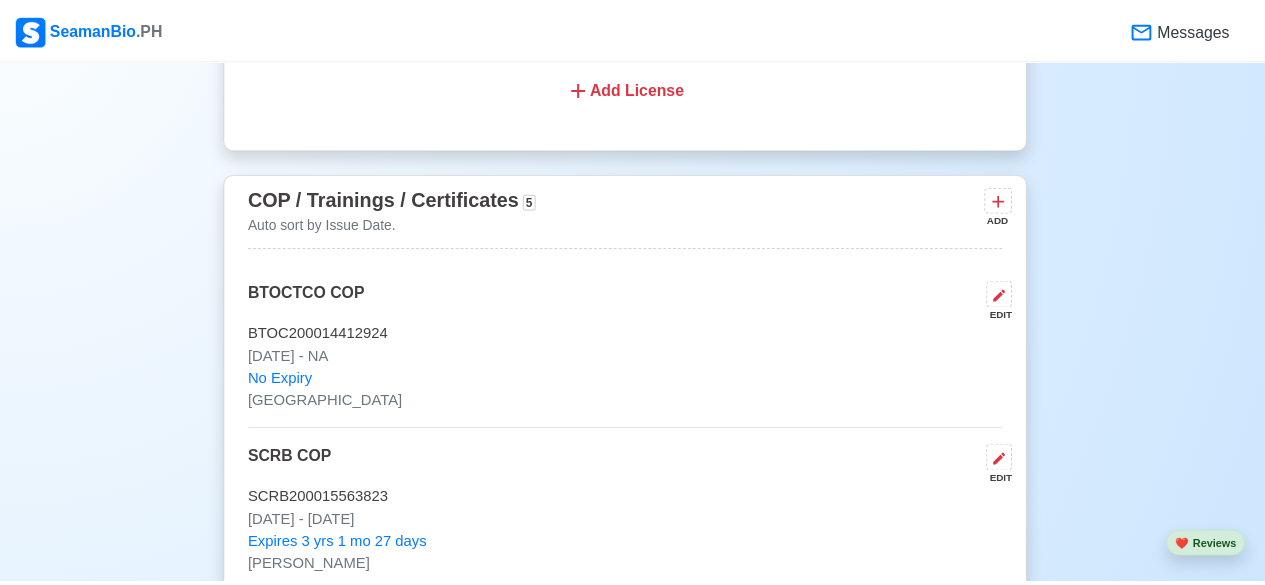 scroll, scrollTop: 73, scrollLeft: 0, axis: vertical 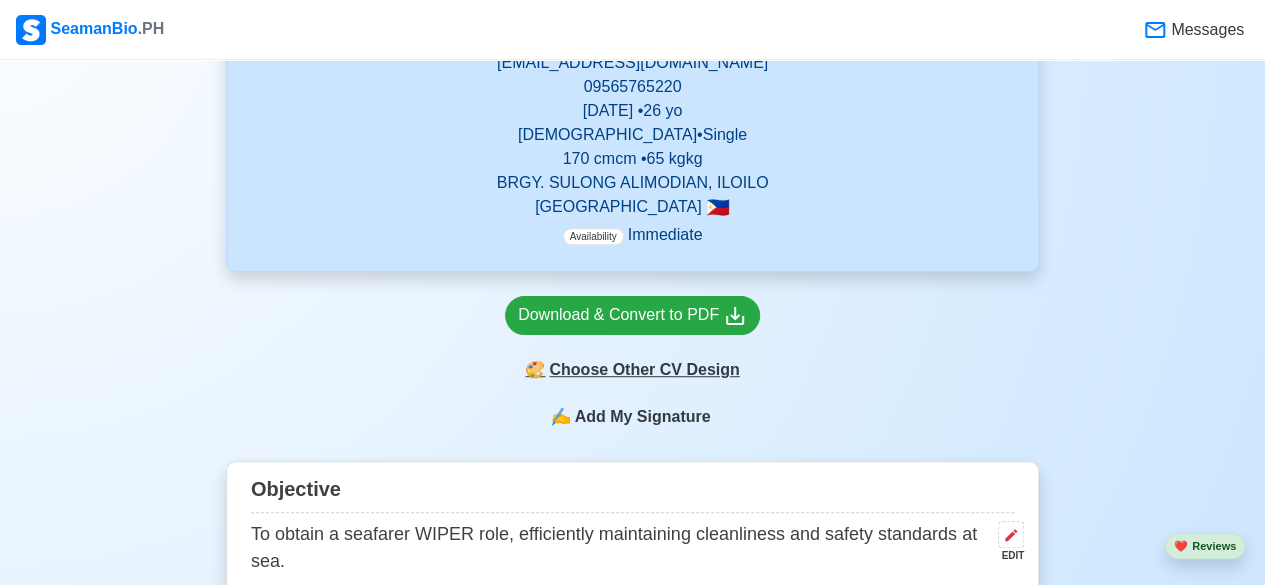click on "🎨 Choose Other CV Design" at bounding box center (632, 370) 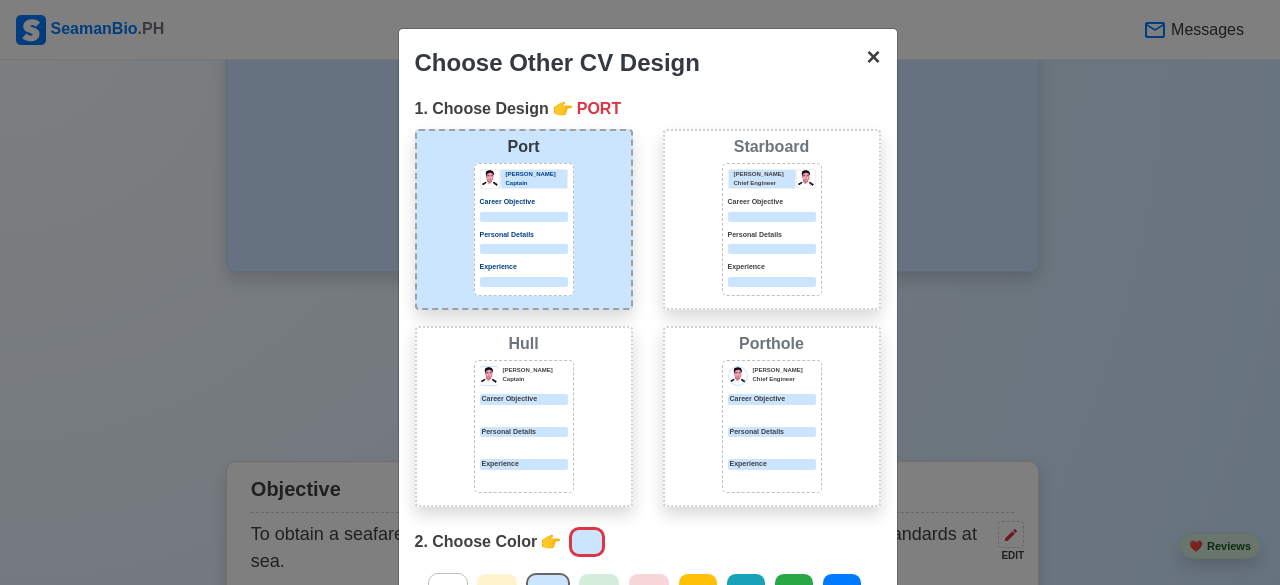 click on "×" at bounding box center (873, 56) 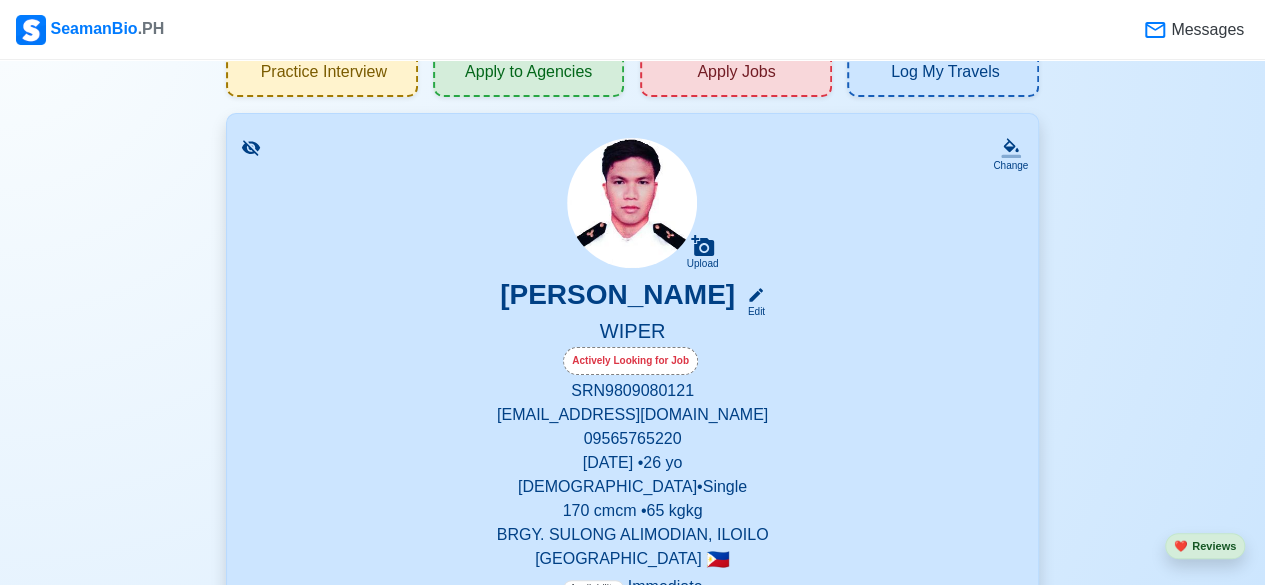 scroll, scrollTop: 149, scrollLeft: 0, axis: vertical 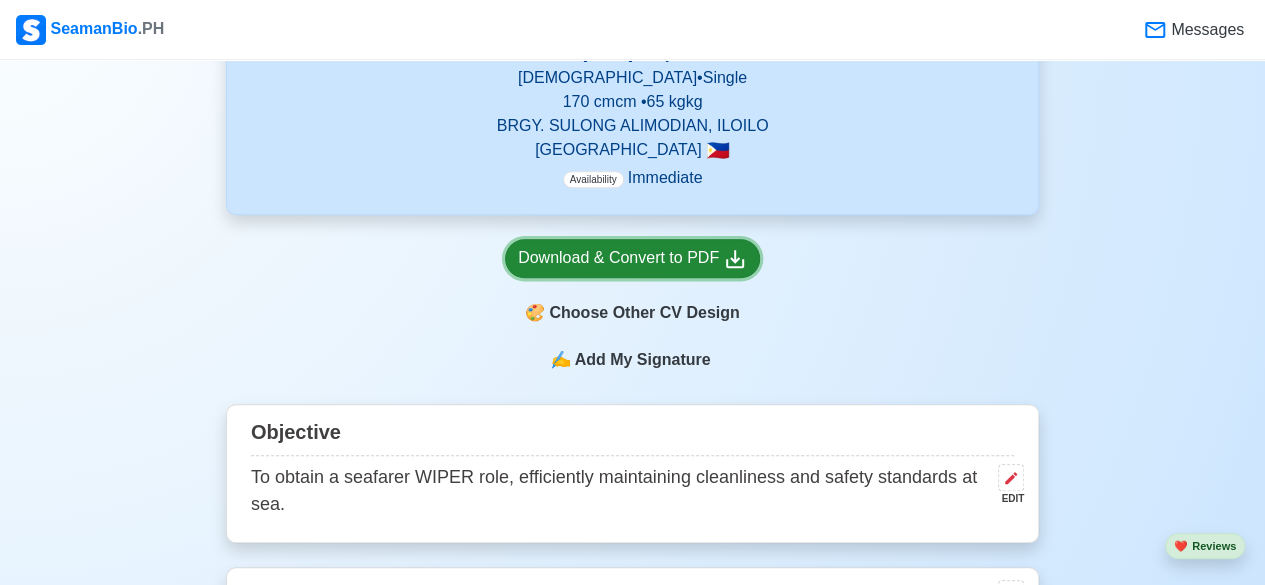 click on "Download & Convert to PDF" at bounding box center [632, 258] 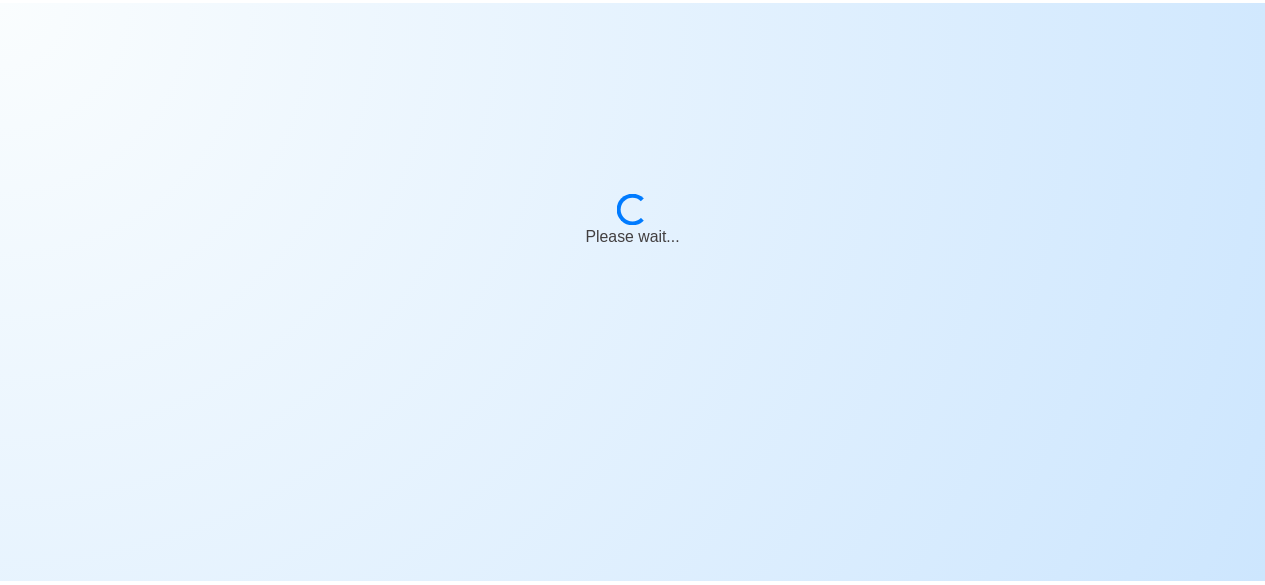 scroll, scrollTop: 0, scrollLeft: 0, axis: both 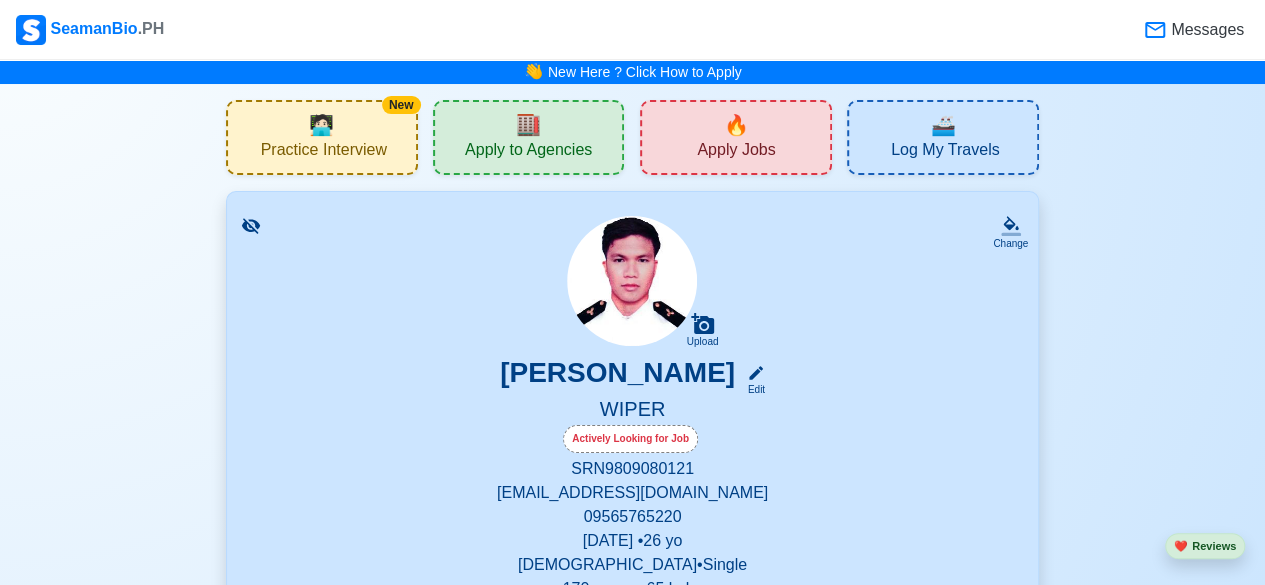 click on "Apply to Agencies" at bounding box center [528, 152] 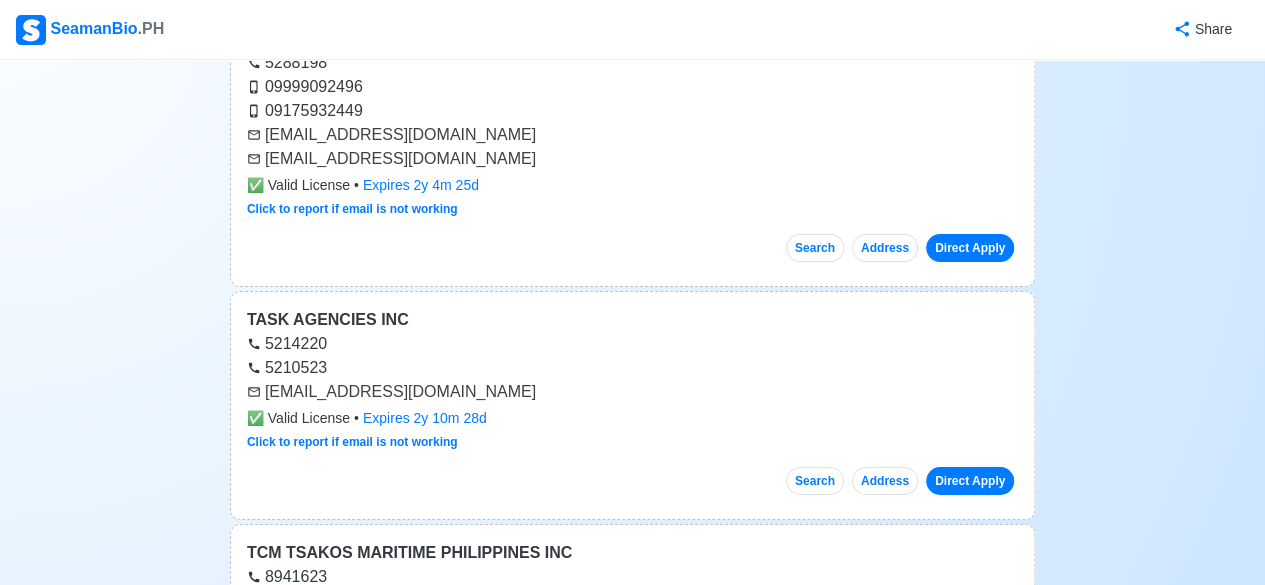 scroll, scrollTop: 67955, scrollLeft: 0, axis: vertical 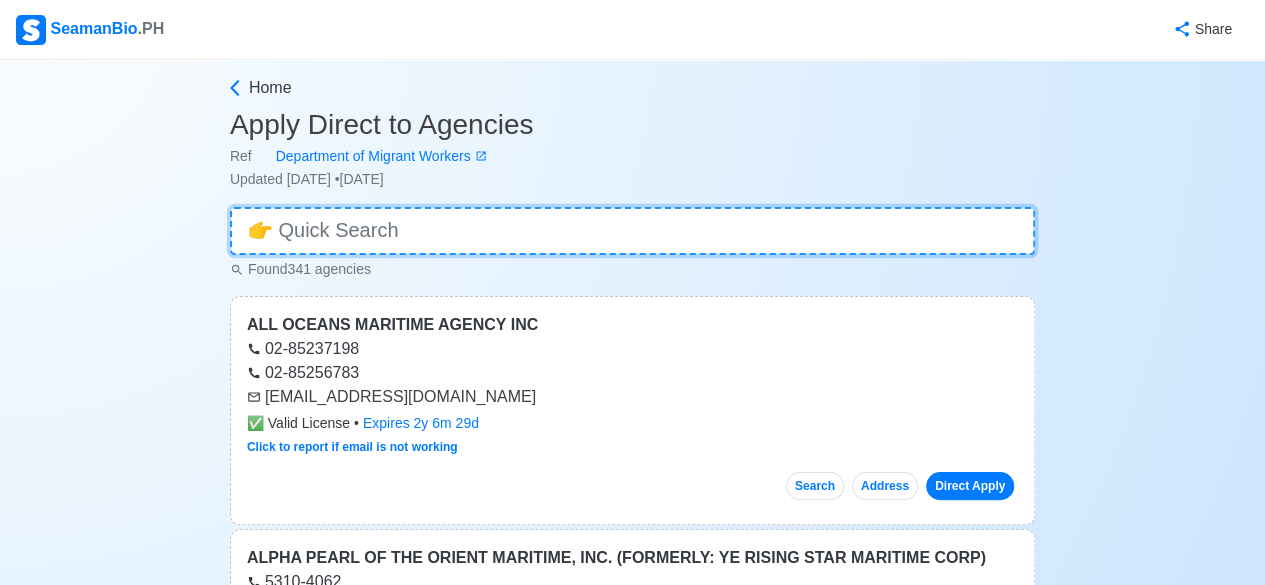 click at bounding box center (632, 231) 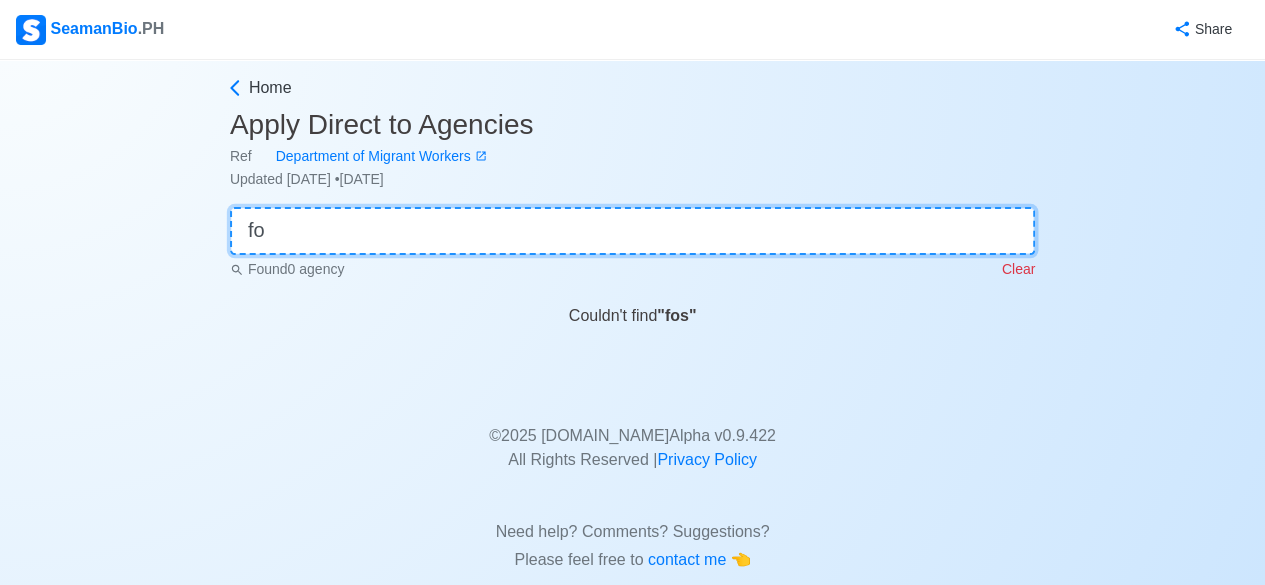 type on "f" 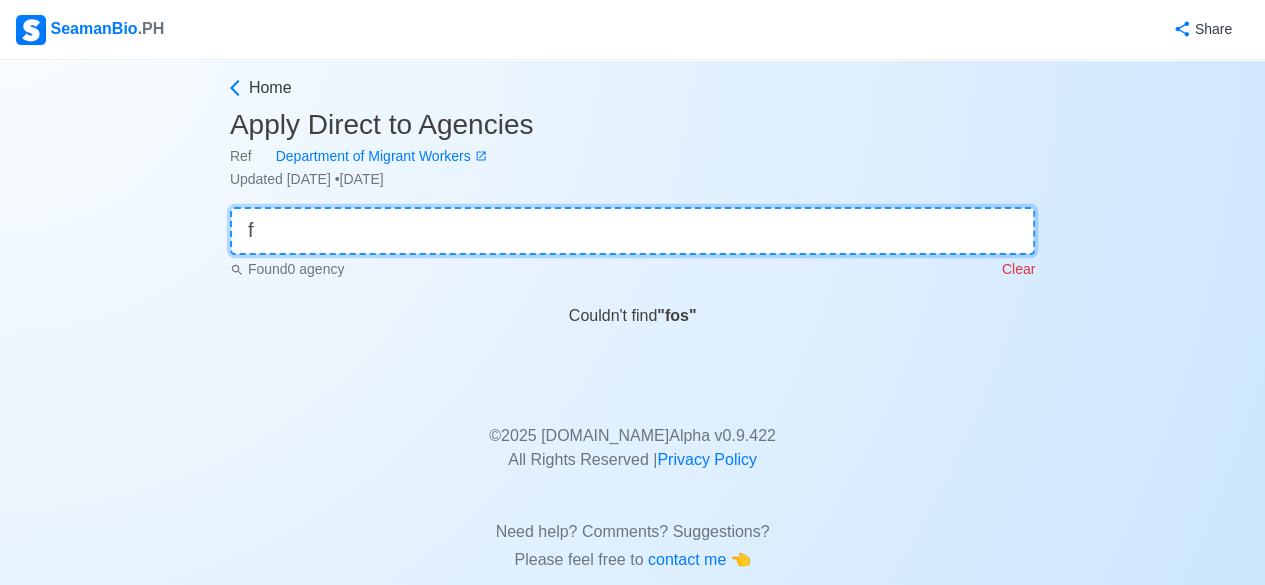 type 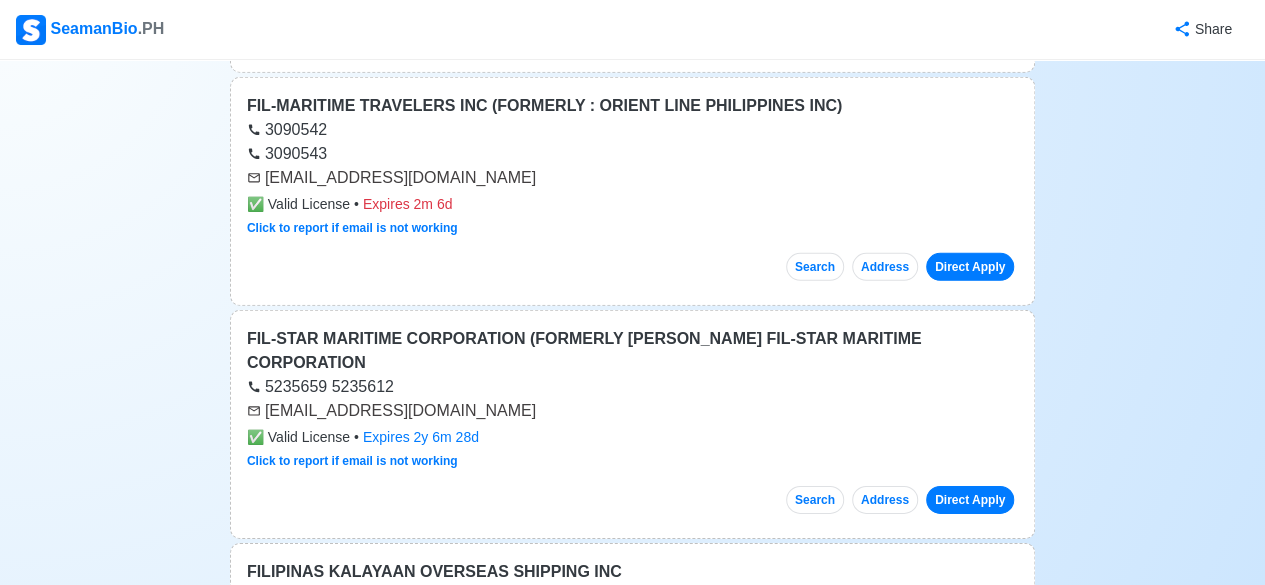 scroll, scrollTop: 21808, scrollLeft: 0, axis: vertical 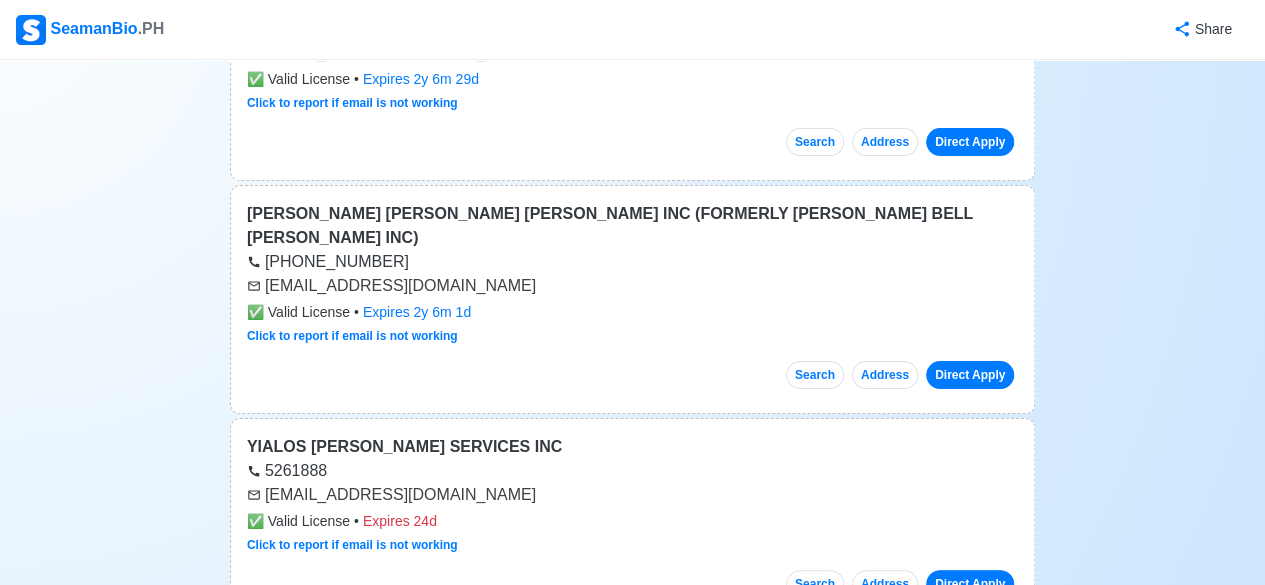 drag, startPoint x: 928, startPoint y: 443, endPoint x: 968, endPoint y: 425, distance: 43.863426 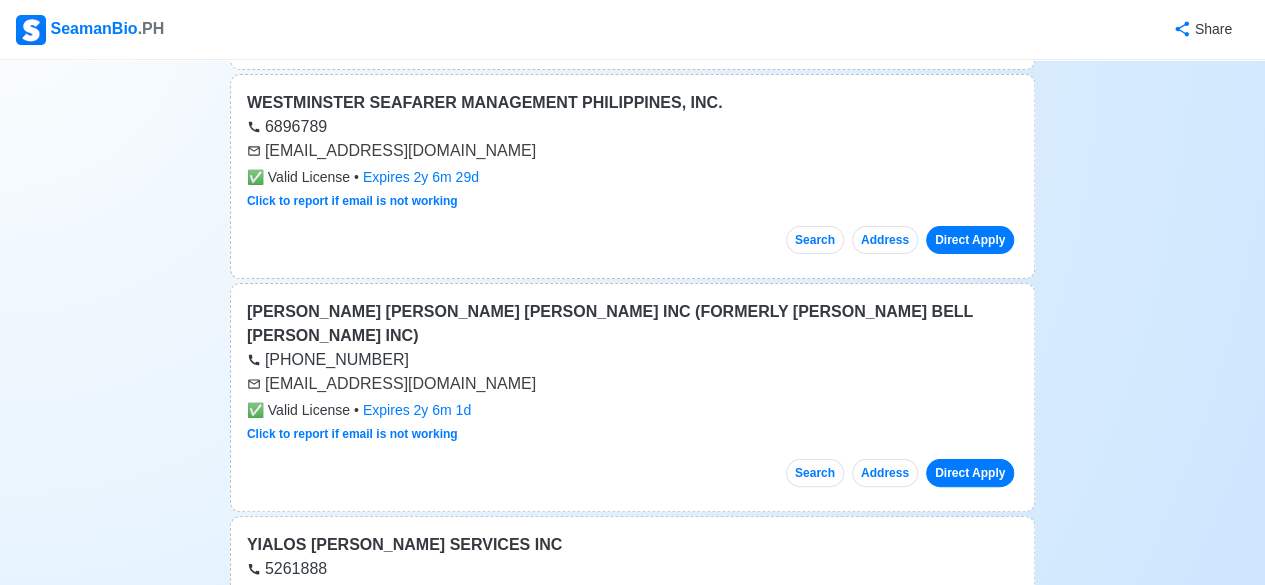 scroll, scrollTop: 77995, scrollLeft: 0, axis: vertical 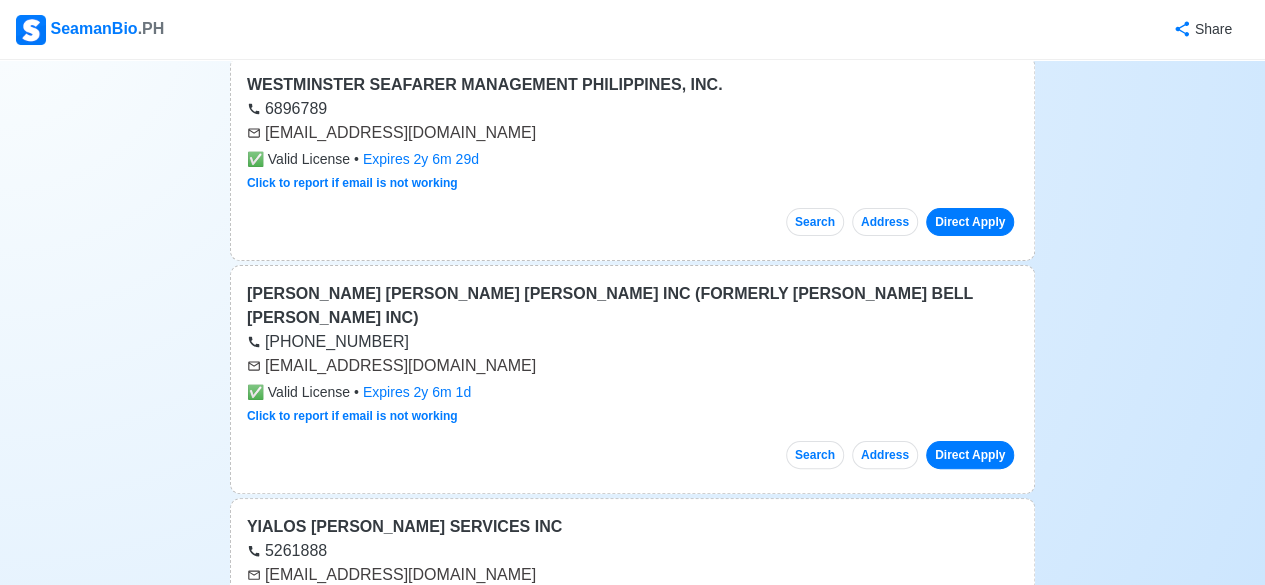 click on "Direct Apply" at bounding box center [970, 897] 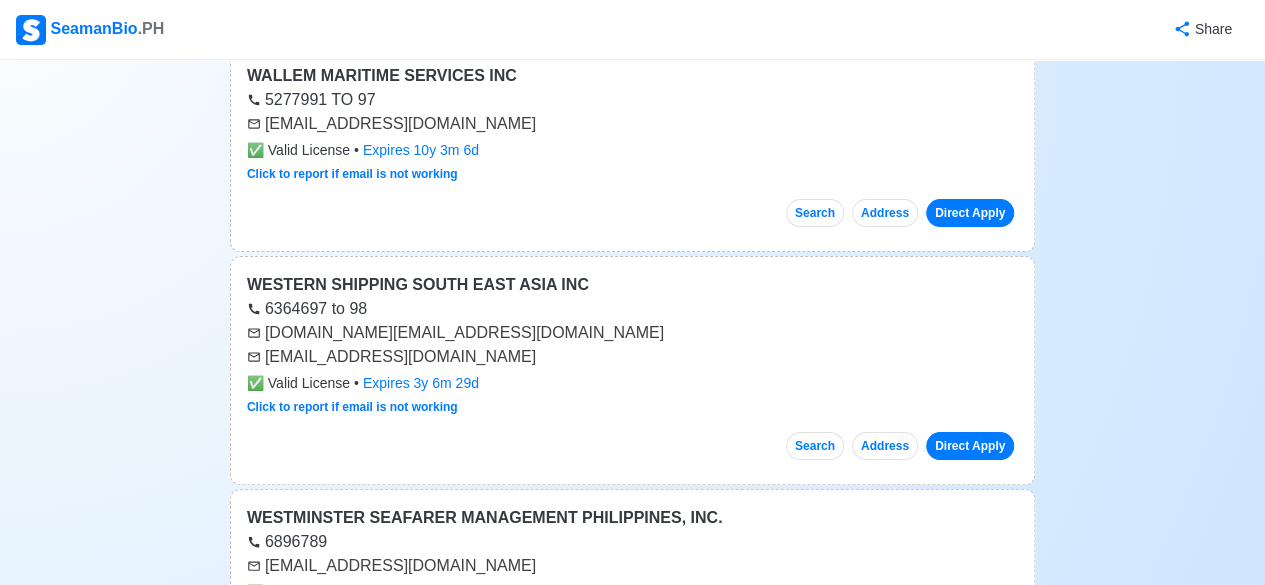 scroll, scrollTop: 77555, scrollLeft: 0, axis: vertical 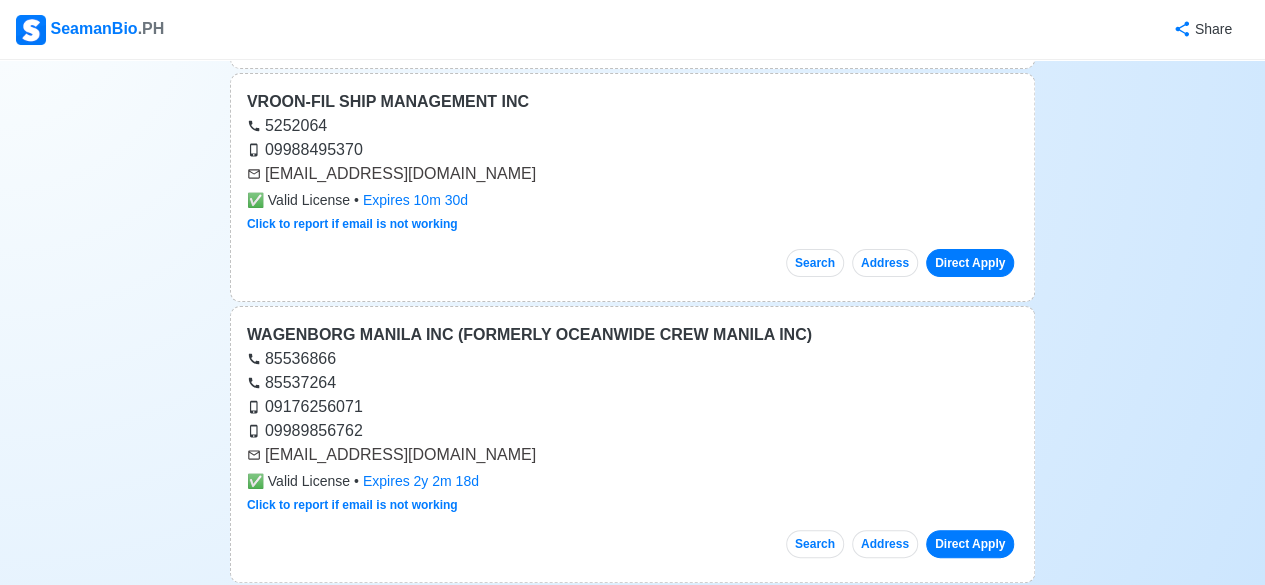 drag, startPoint x: 266, startPoint y: 303, endPoint x: 278, endPoint y: 310, distance: 13.892444 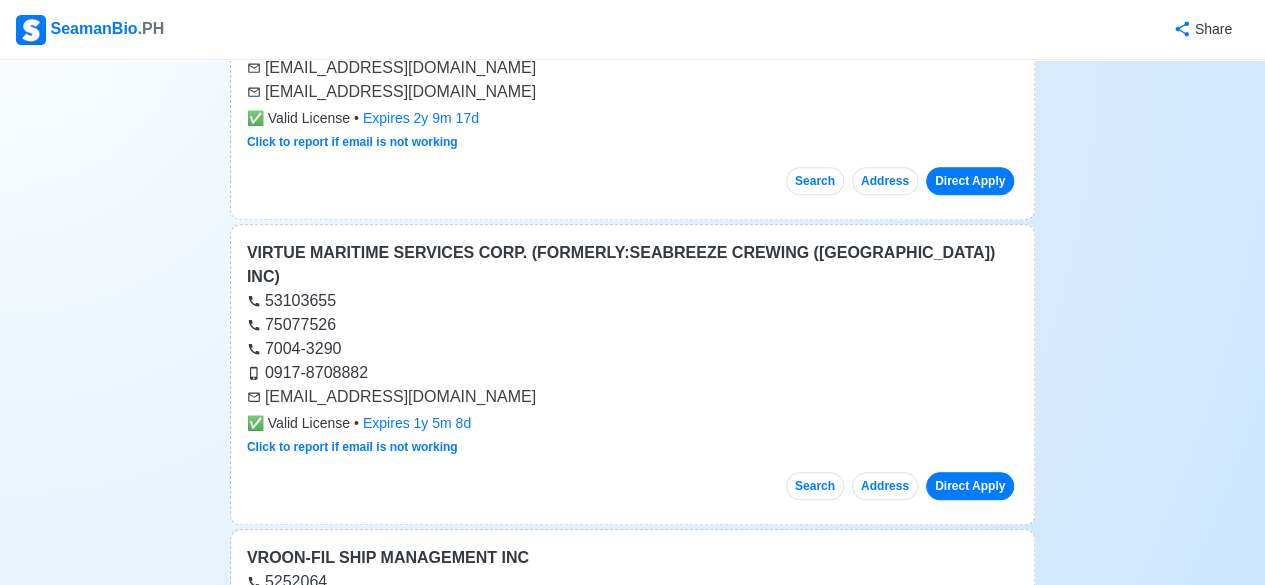 scroll, scrollTop: 76668, scrollLeft: 0, axis: vertical 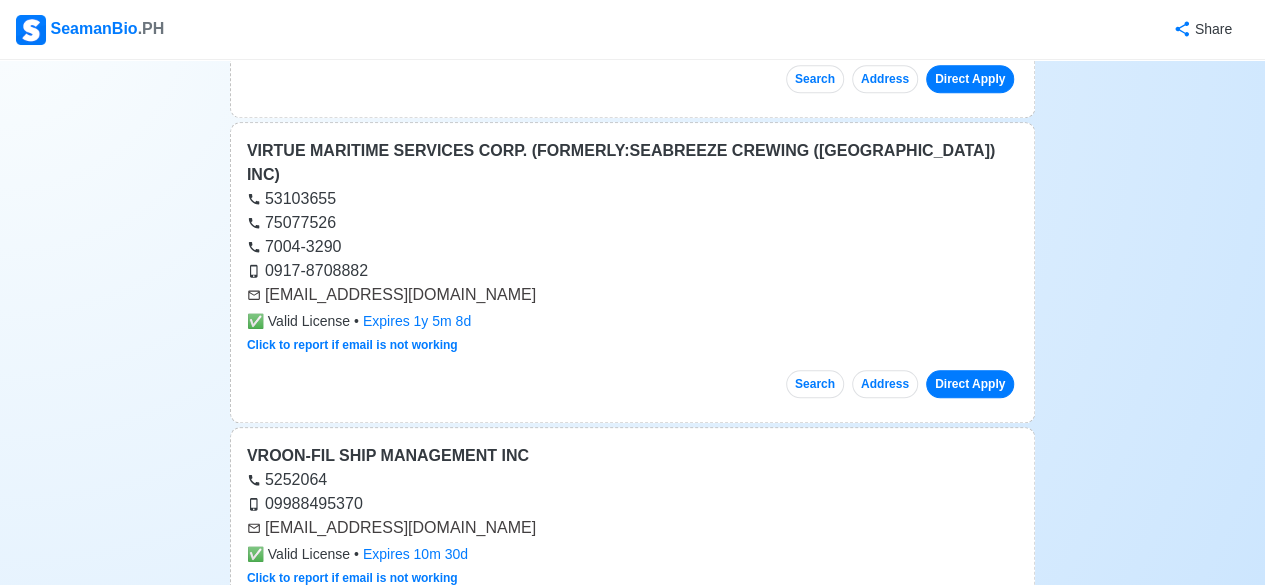 click on "[EMAIL_ADDRESS][DOMAIN_NAME]" at bounding box center [632, 809] 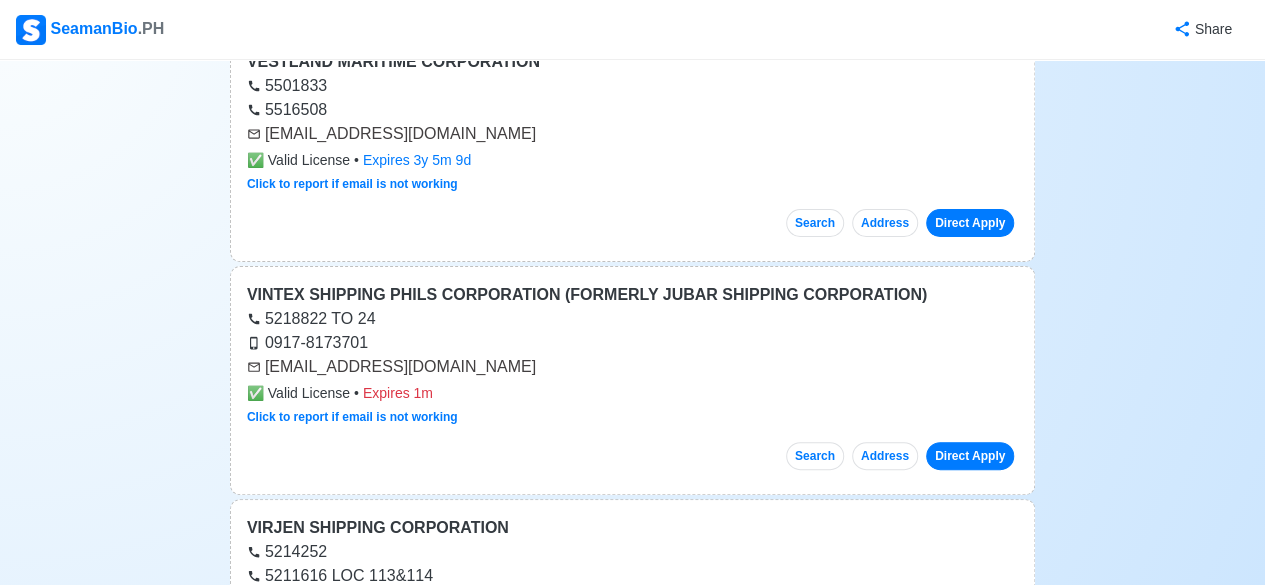 scroll, scrollTop: 76414, scrollLeft: 0, axis: vertical 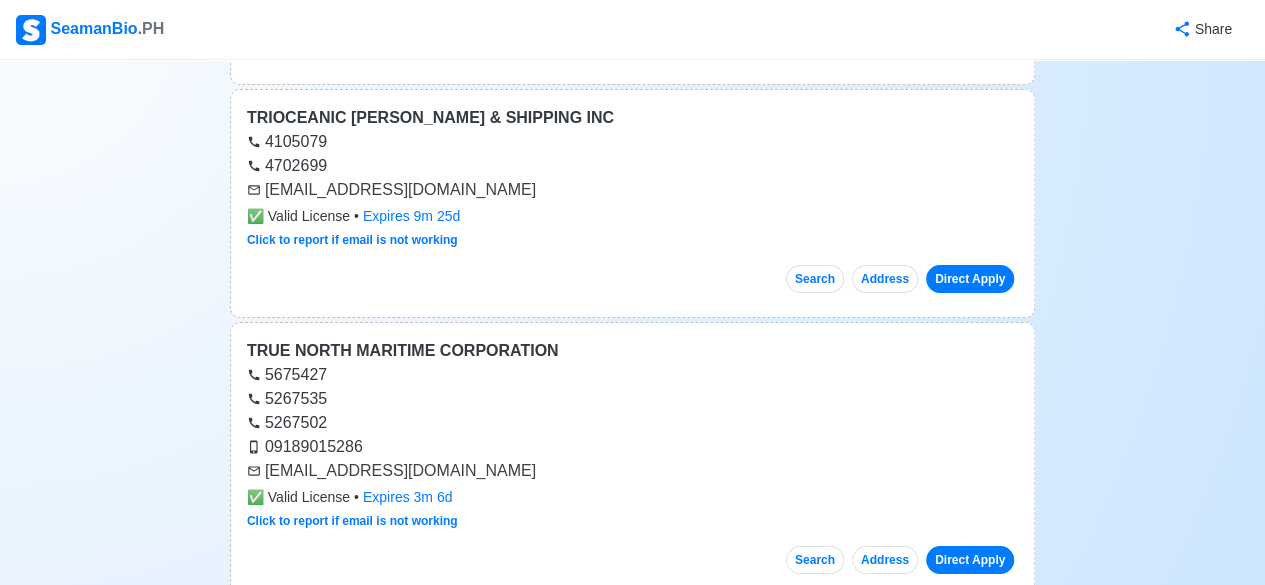 click on "[EMAIL_ADDRESS][DOMAIN_NAME]" at bounding box center [632, 913] 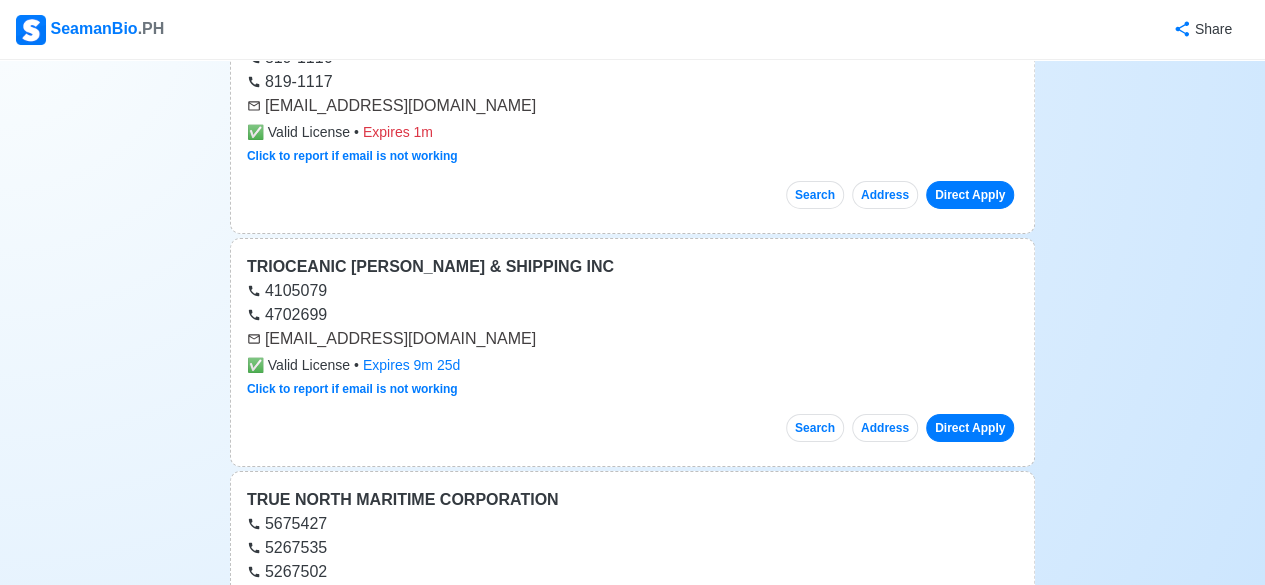 scroll, scrollTop: 71641, scrollLeft: 0, axis: vertical 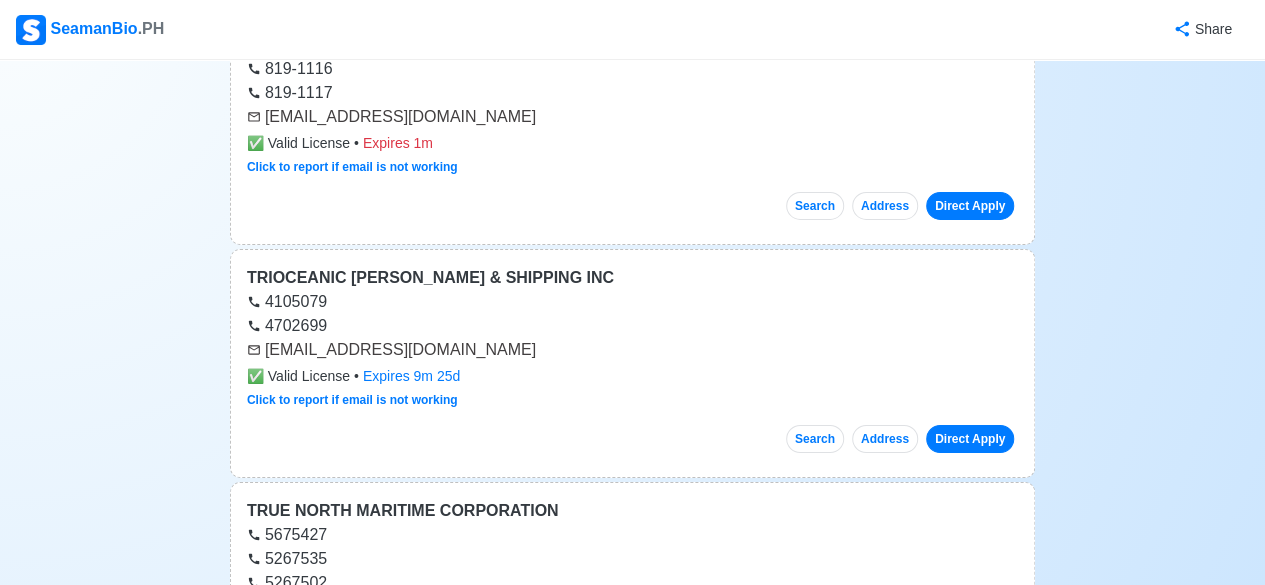 click on "14   8311868" at bounding box center [632, 840] 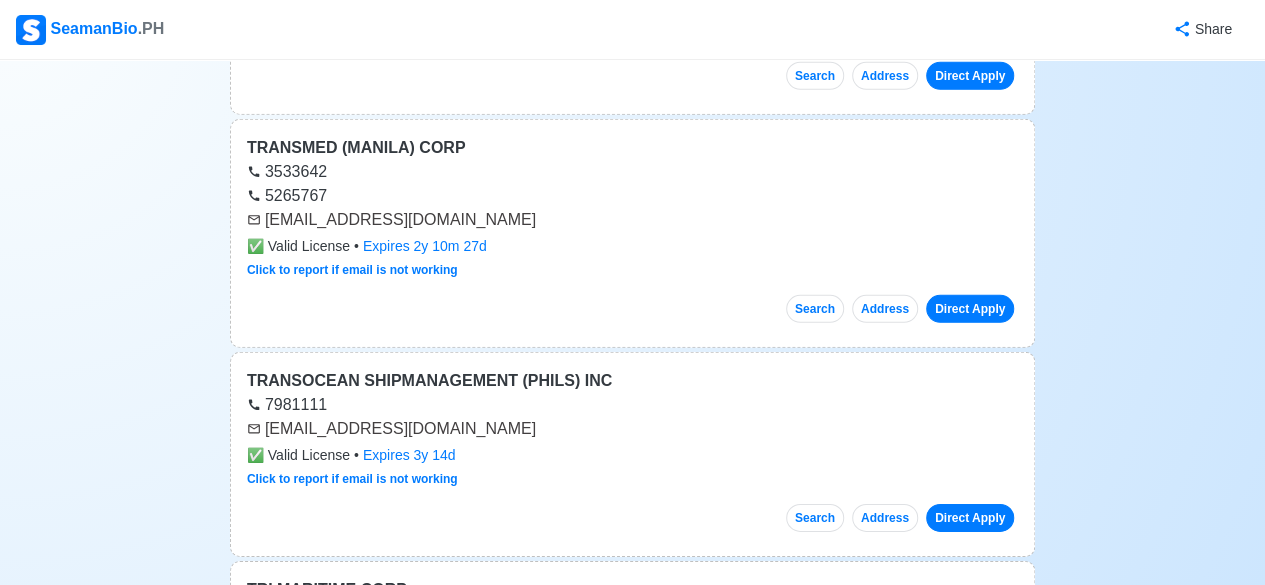 scroll, scrollTop: 71081, scrollLeft: 0, axis: vertical 